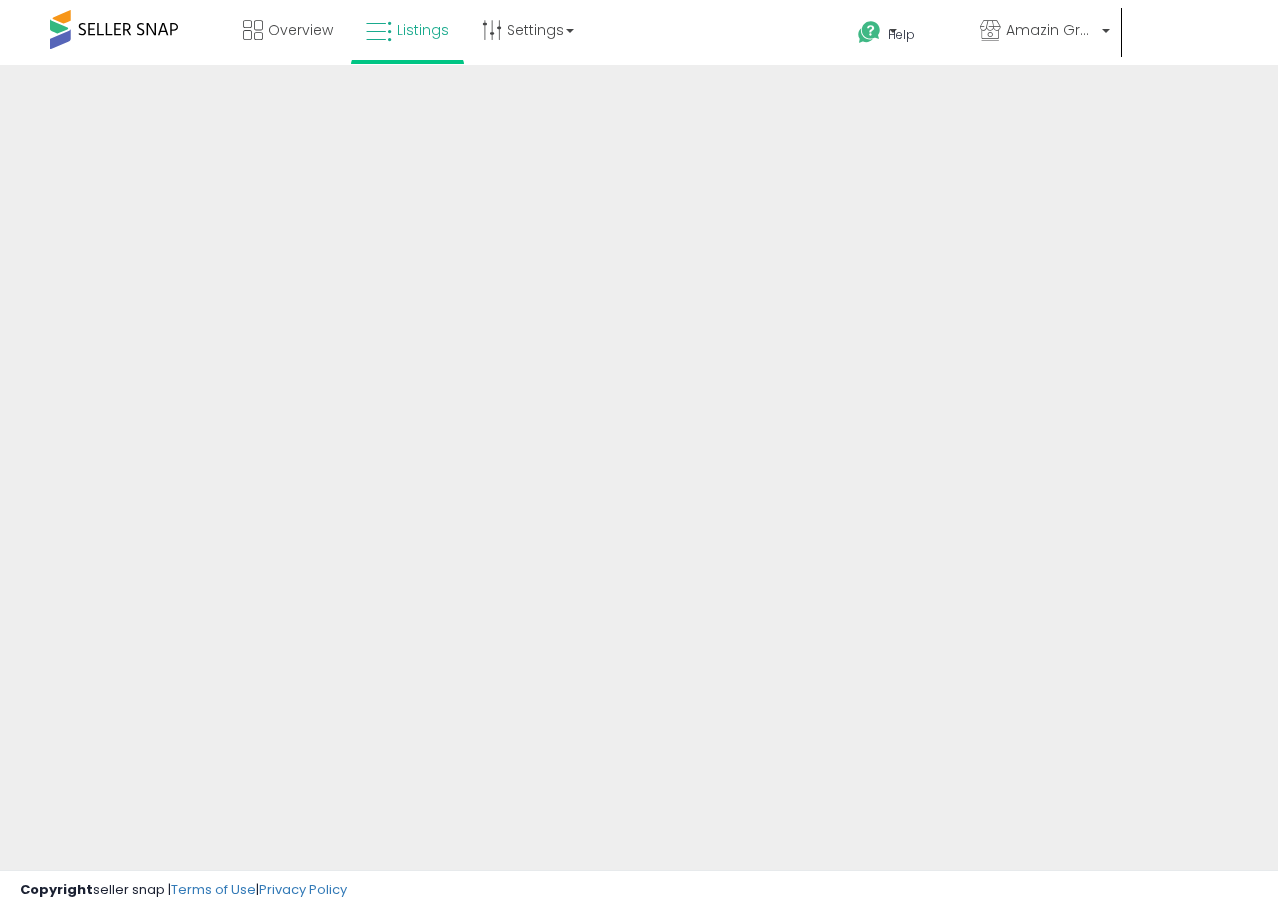 scroll, scrollTop: 0, scrollLeft: 0, axis: both 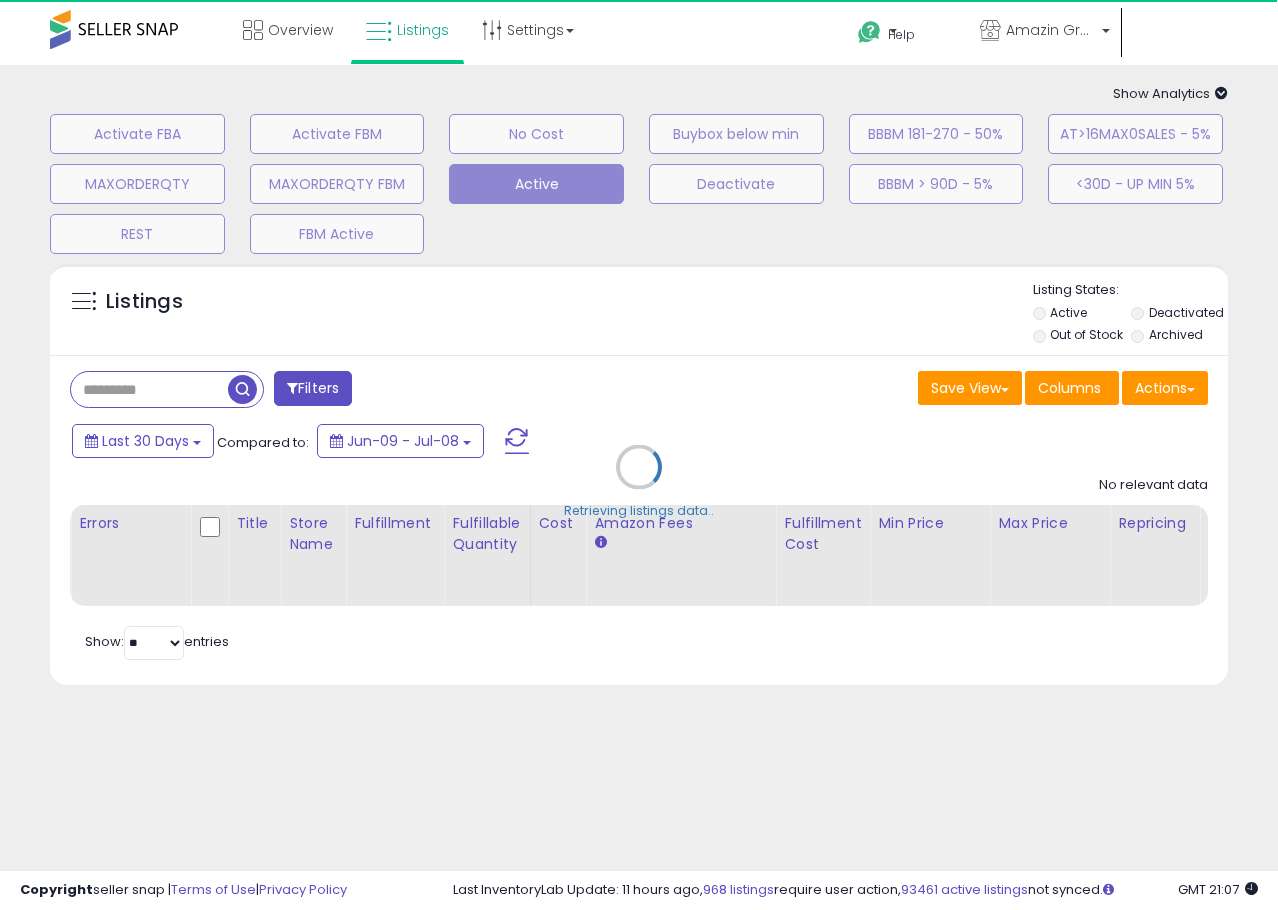 type on "*****" 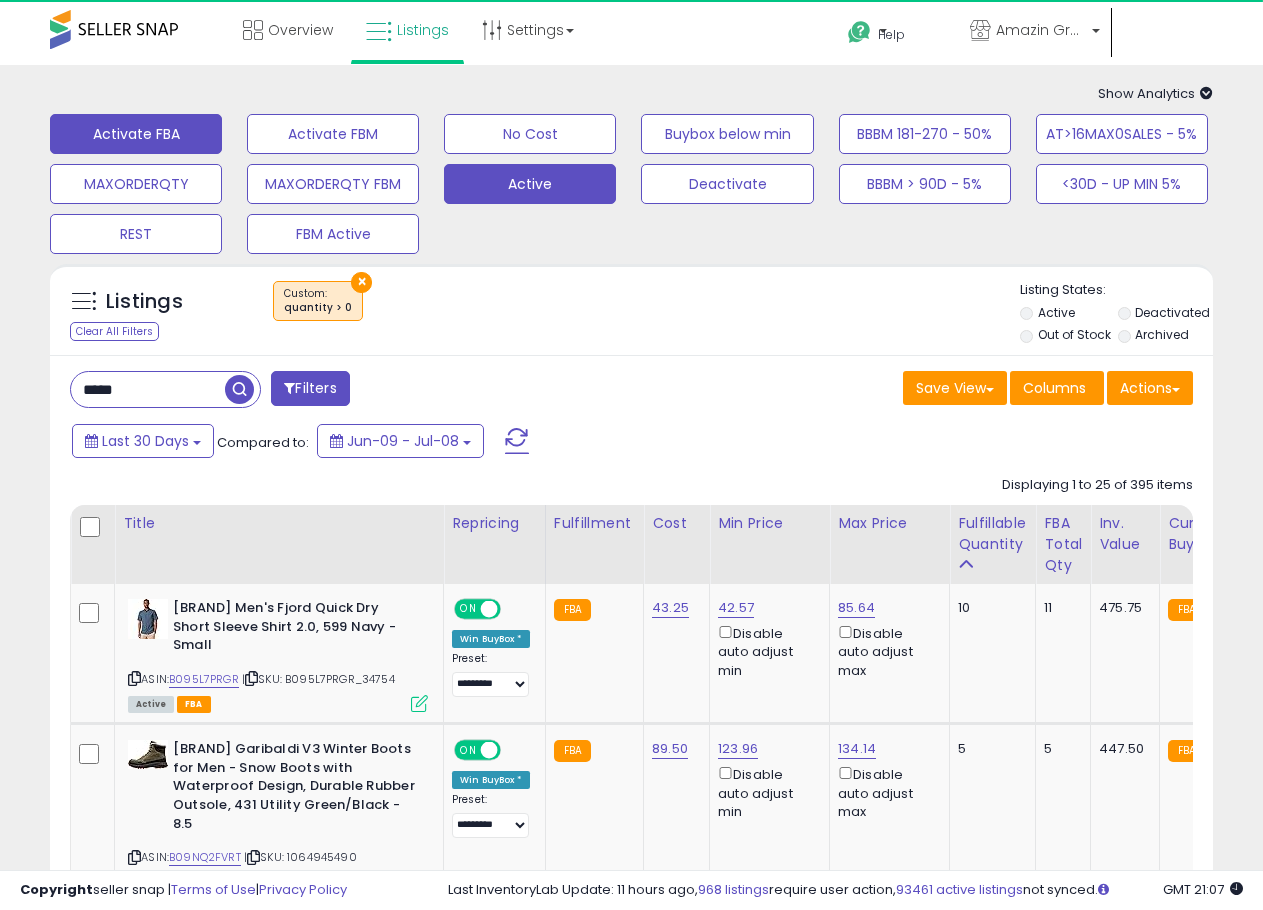 click on "Activate FBA" at bounding box center (136, 134) 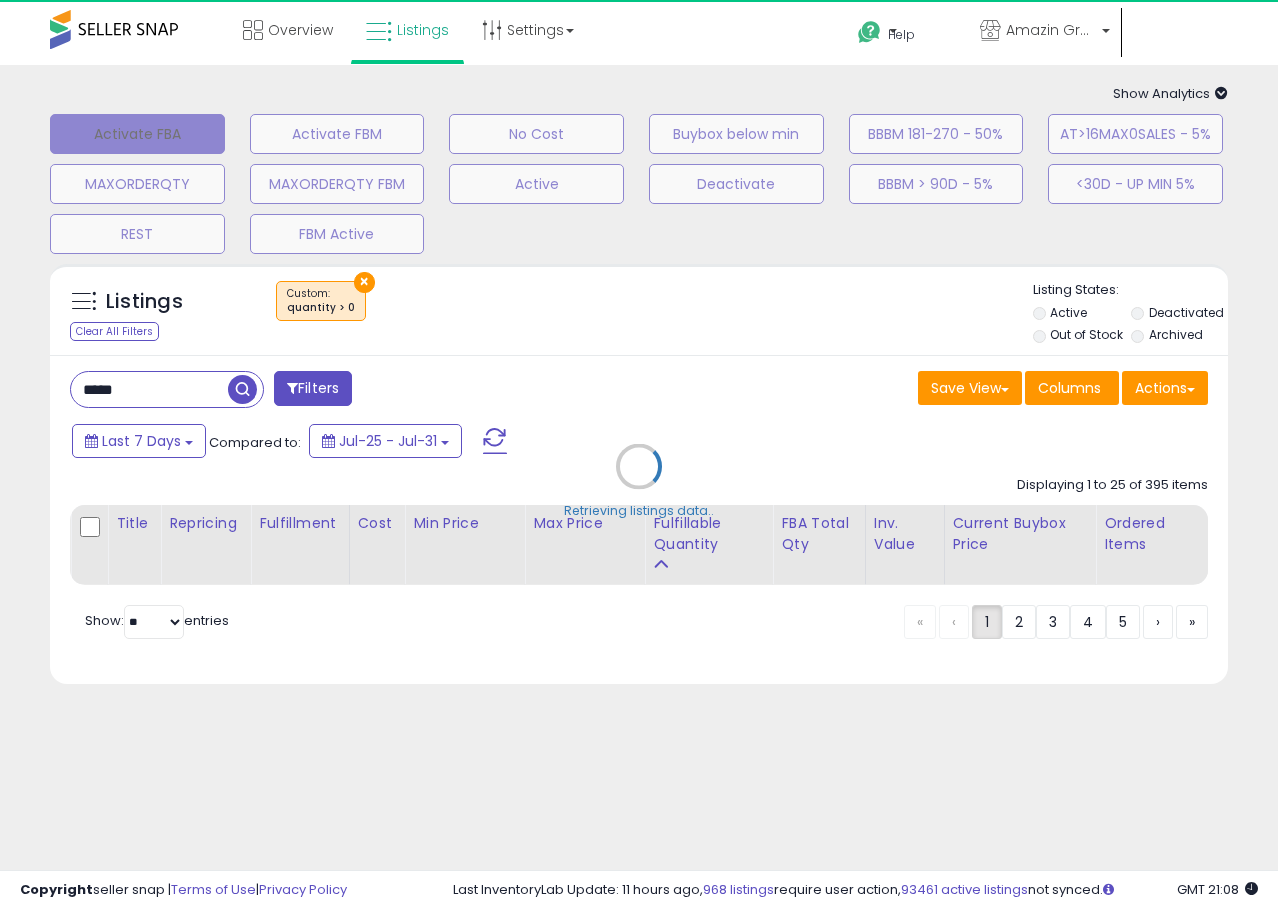 type 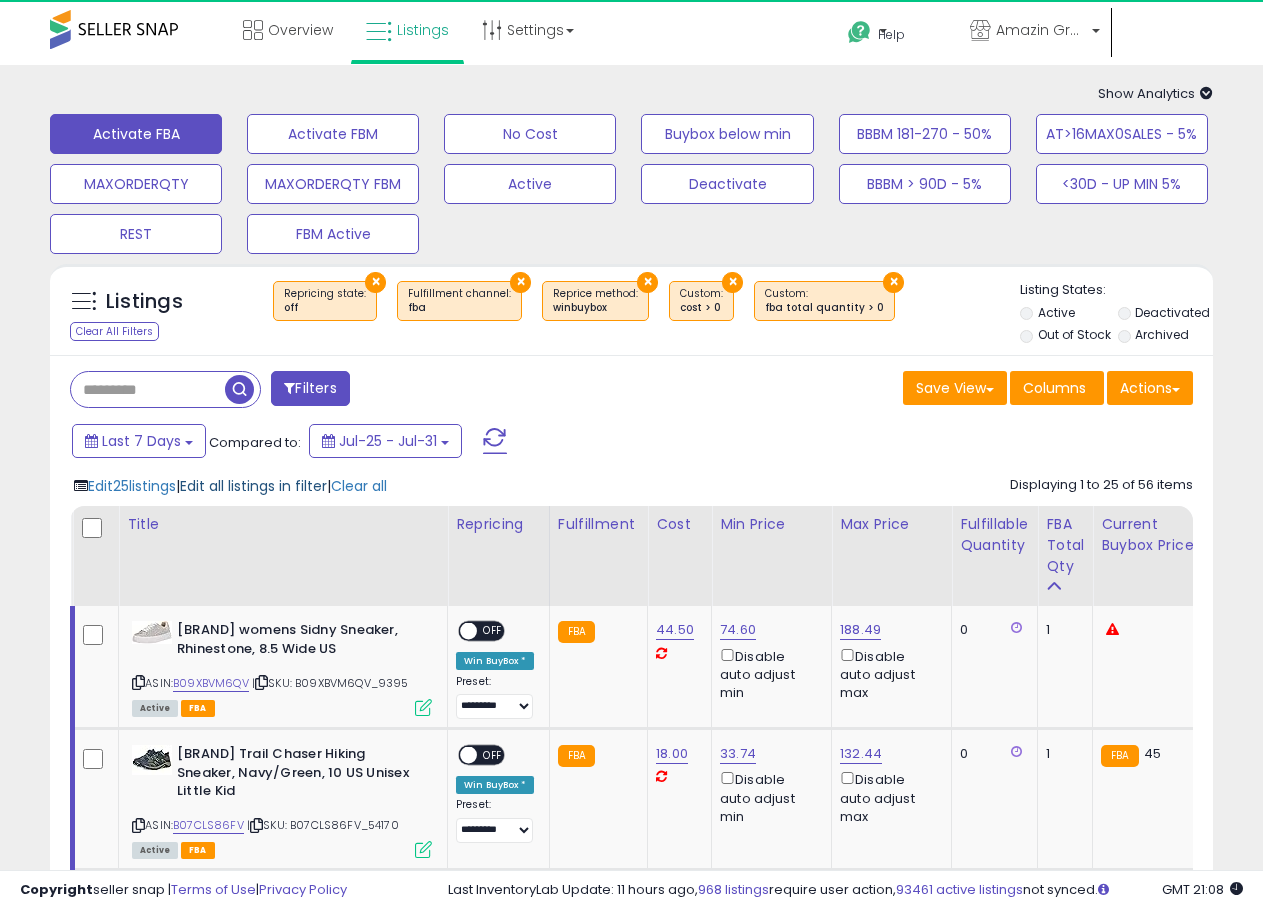 click on "Edit all listings in filter" at bounding box center (253, 486) 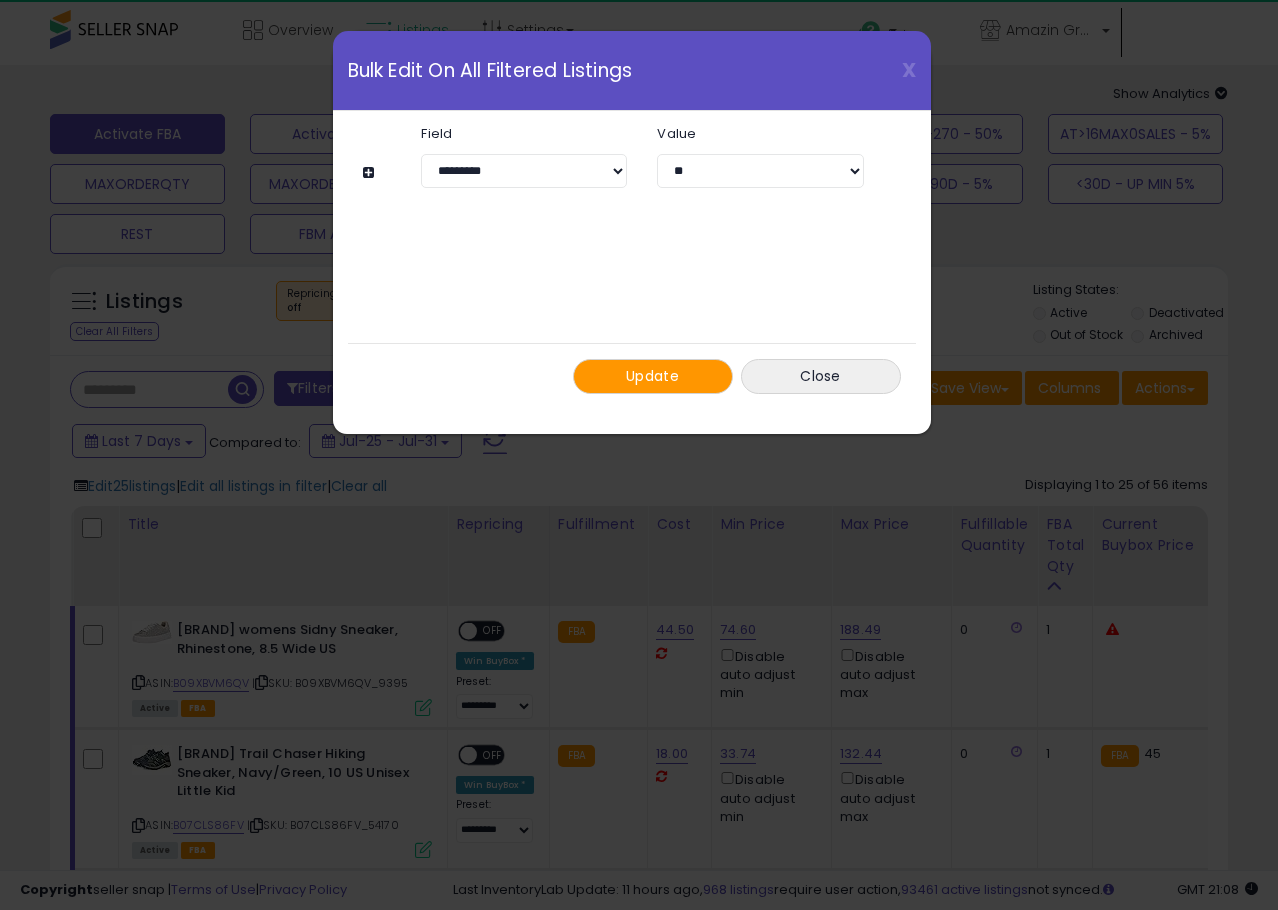 click at bounding box center (649, 167) 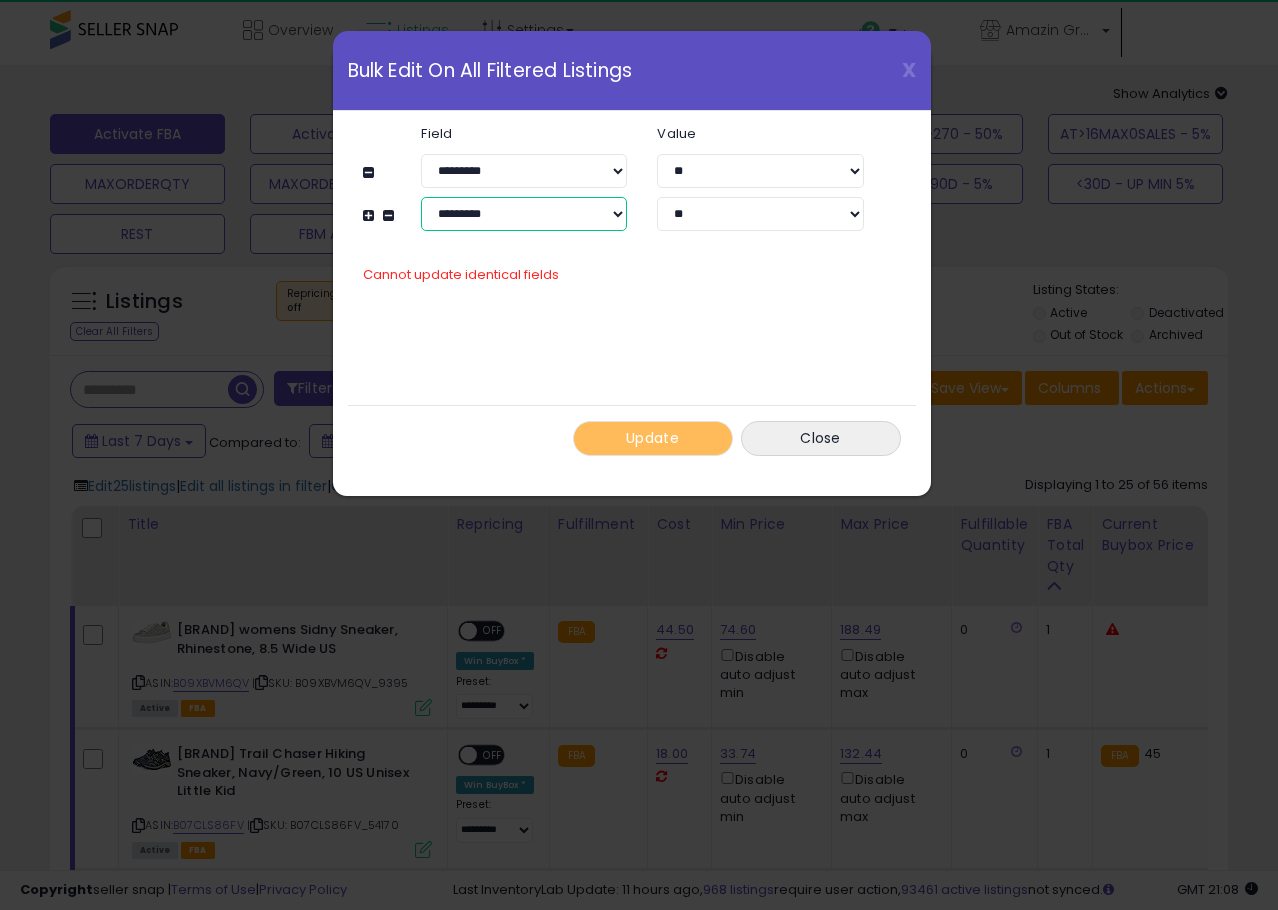 drag, startPoint x: 393, startPoint y: 192, endPoint x: 428, endPoint y: 213, distance: 40.81666 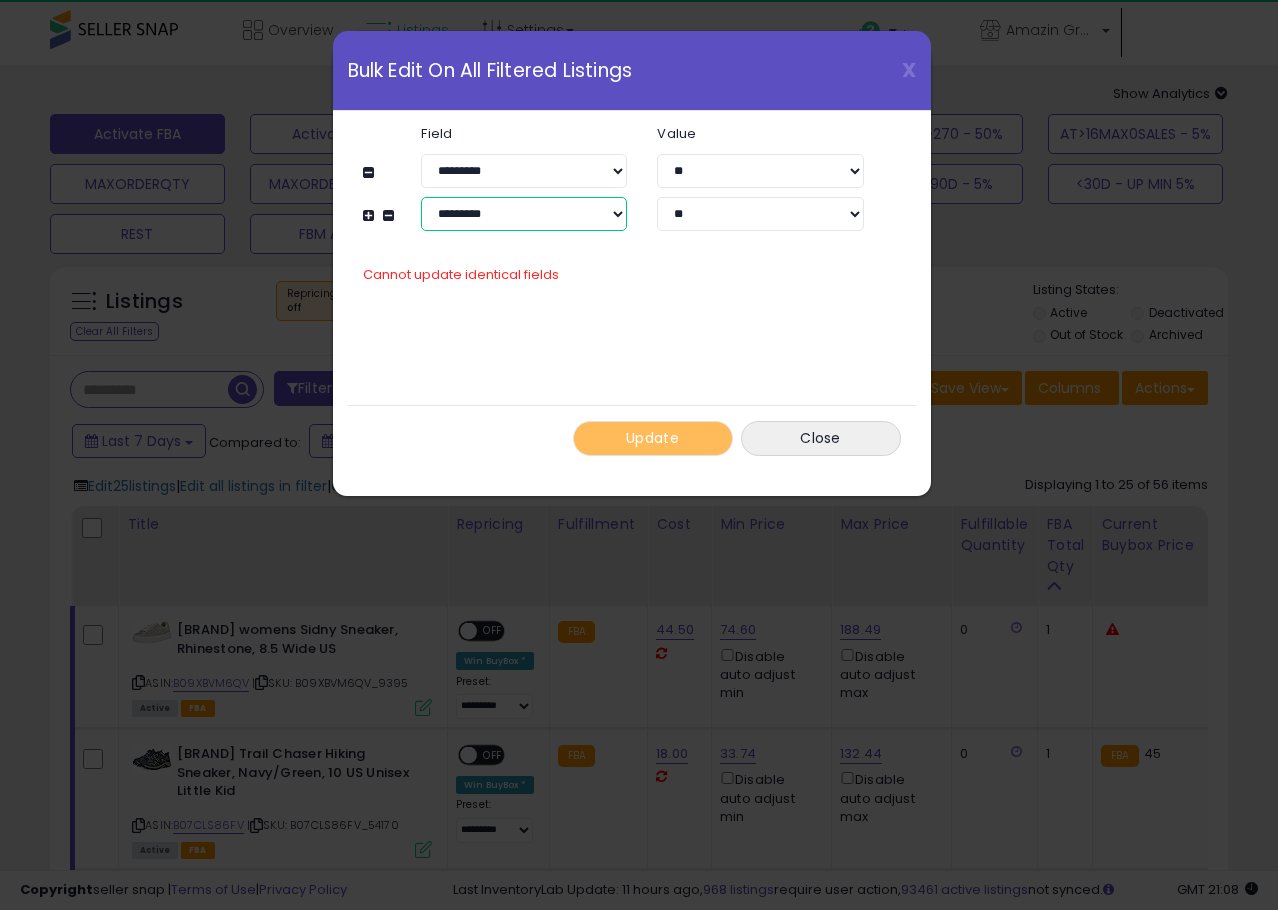 select on "**********" 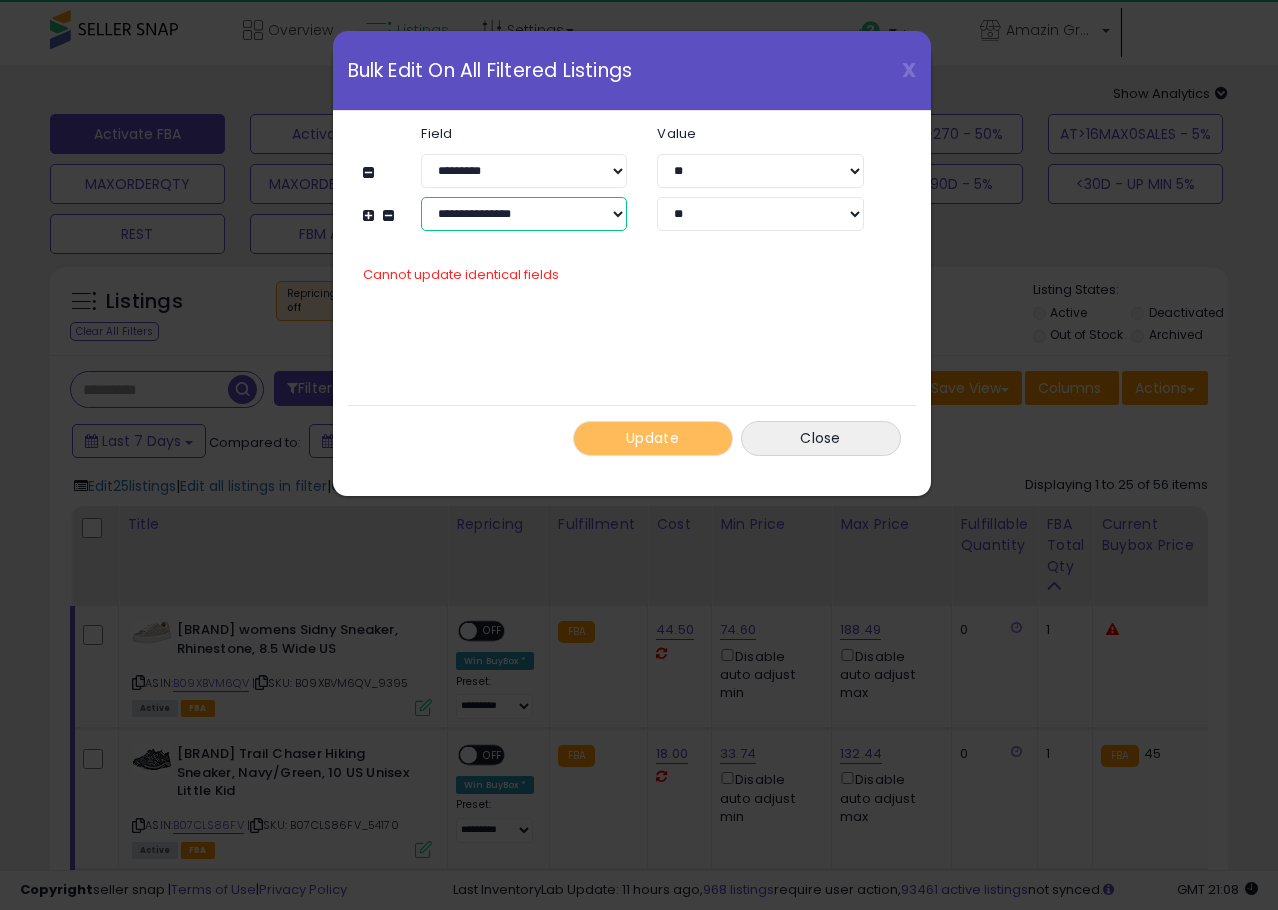 click on "**********" at bounding box center [524, 214] 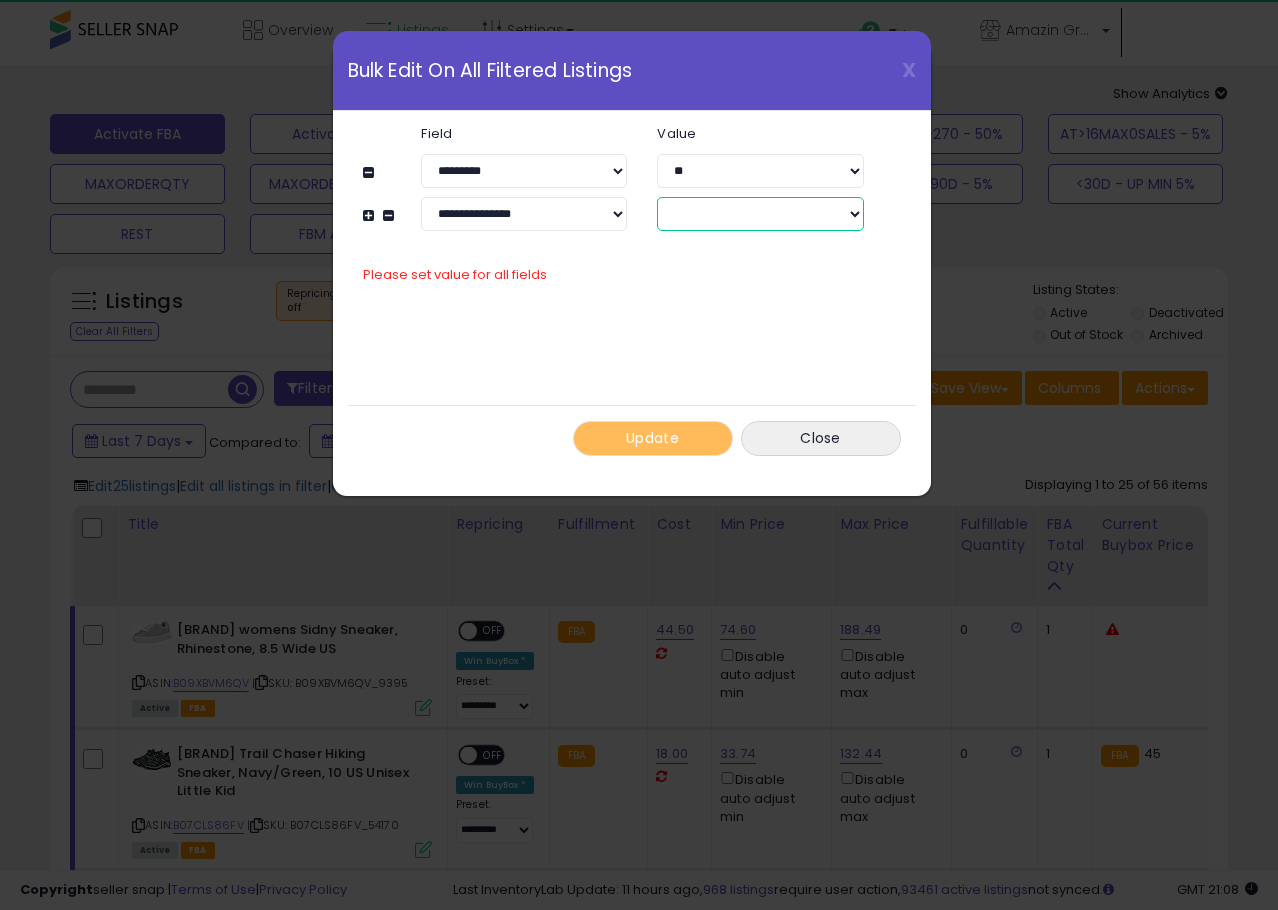click on "******
*******" at bounding box center [760, 214] 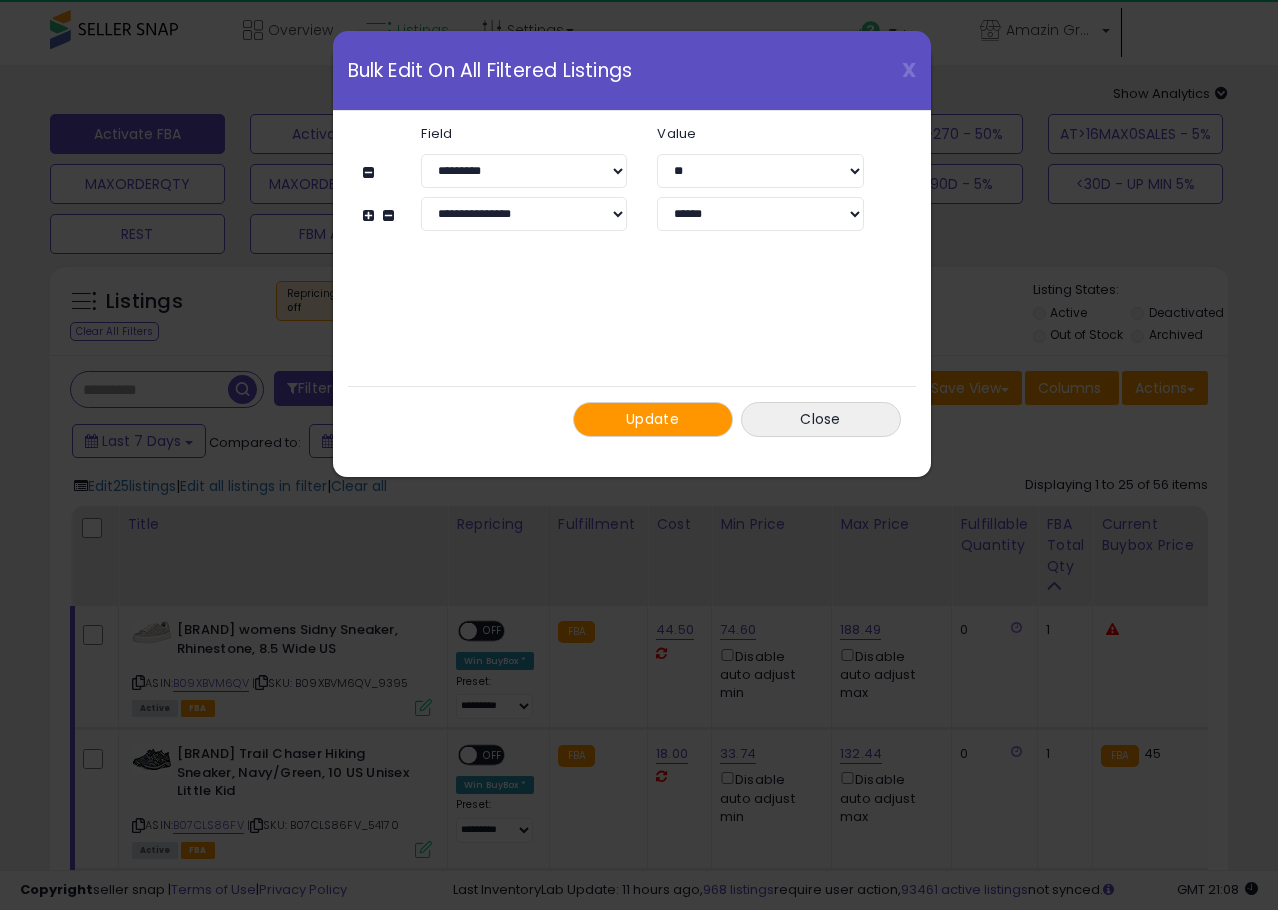 click on "**********" at bounding box center [632, 281] 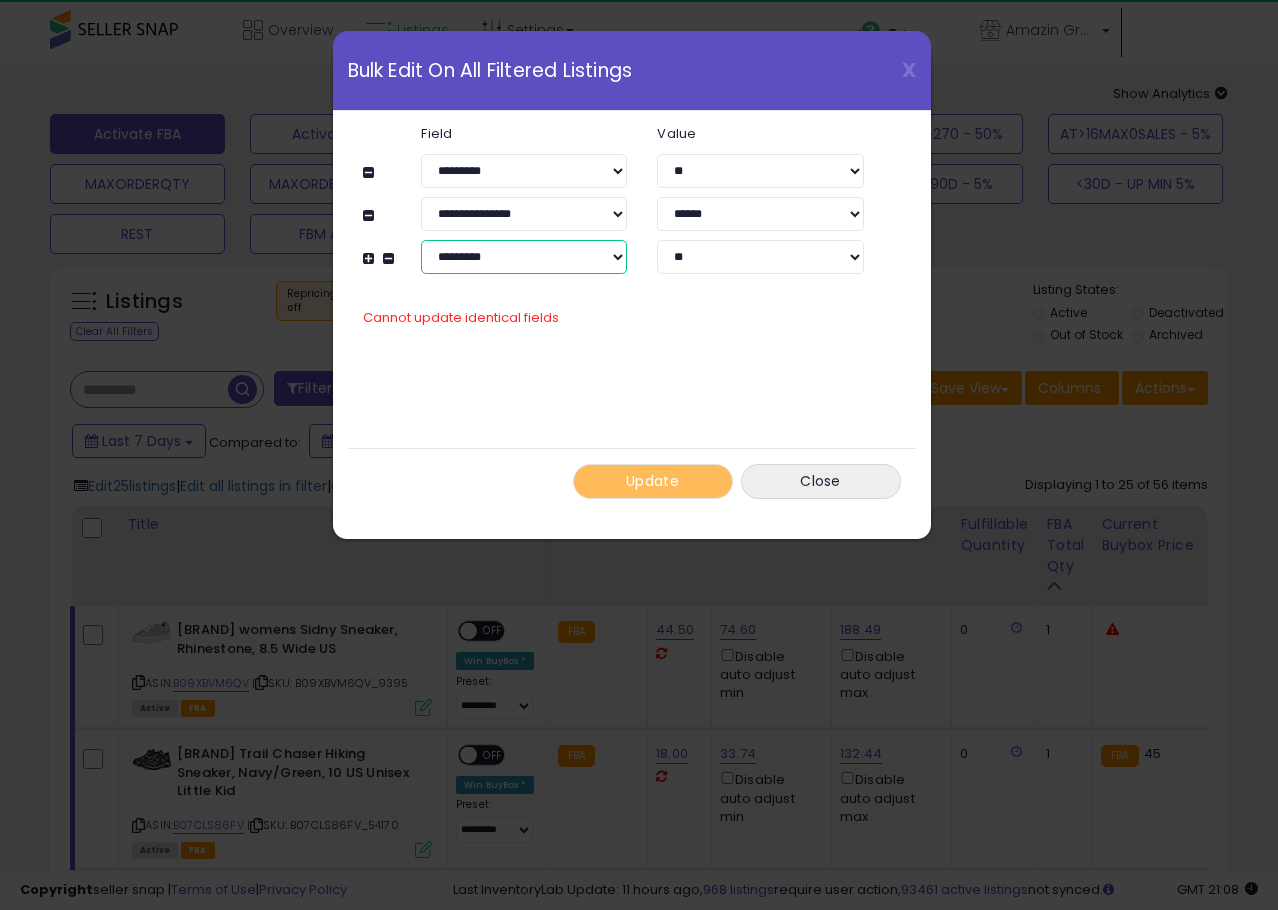 click on "**********" at bounding box center (524, 257) 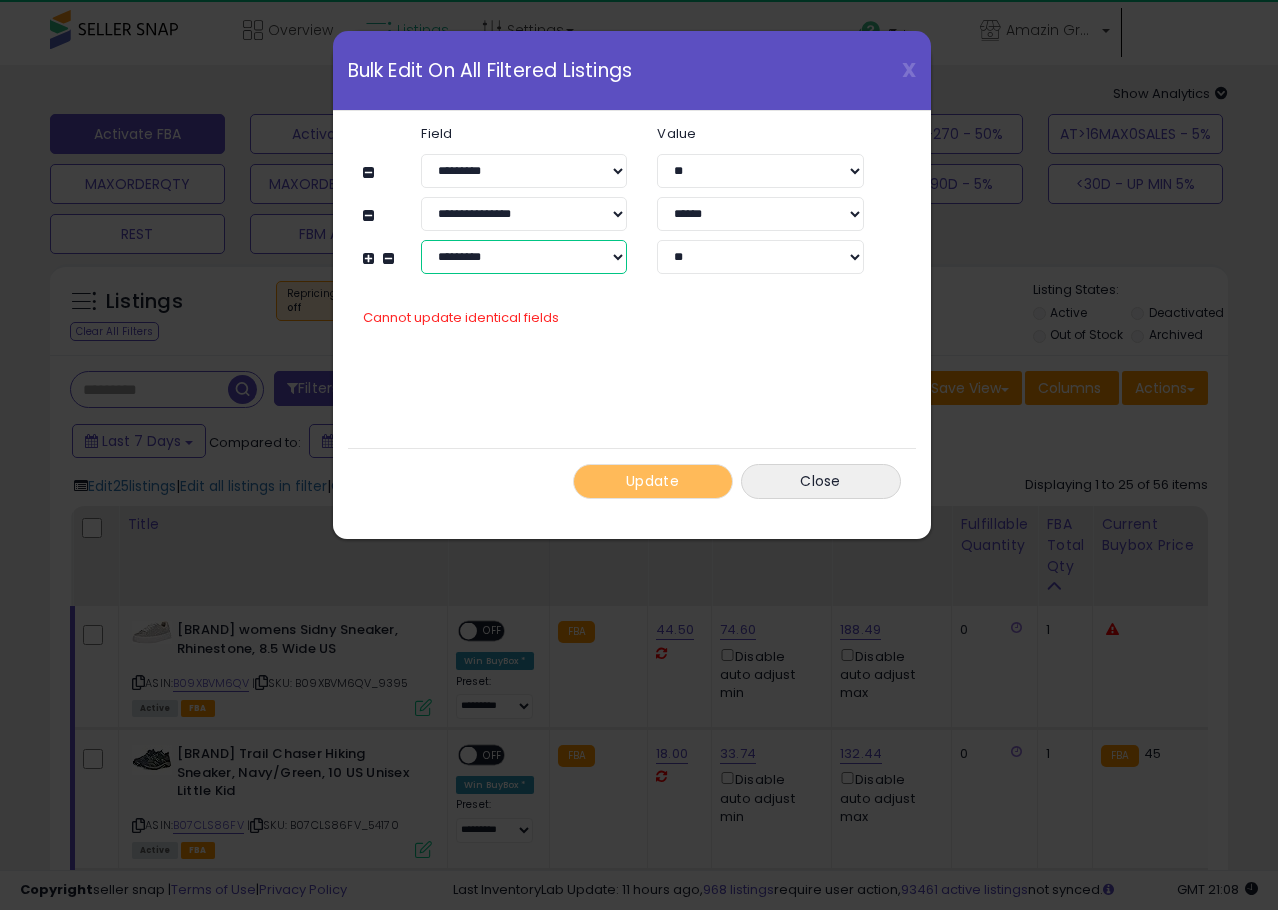 select on "**********" 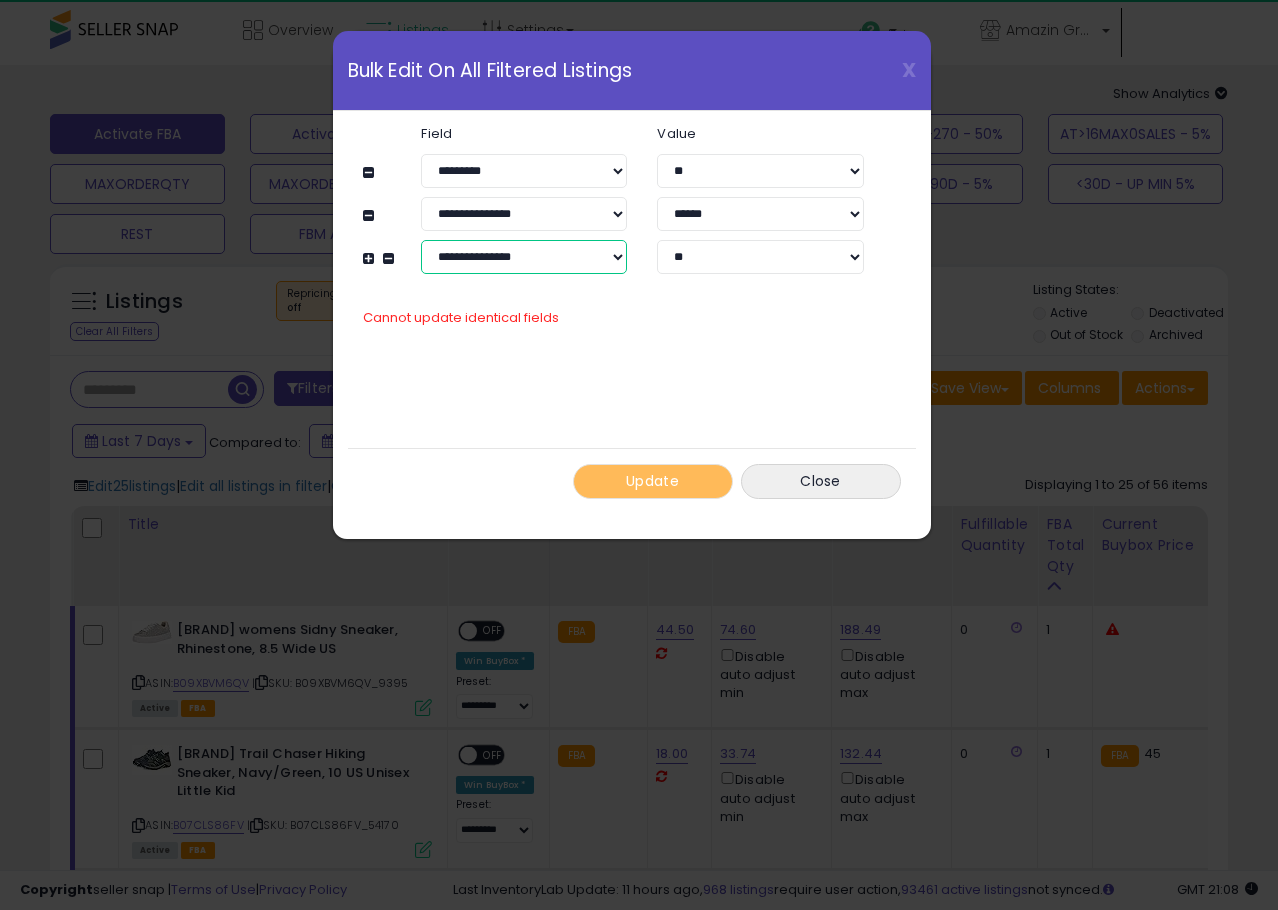 click on "**********" at bounding box center [524, 257] 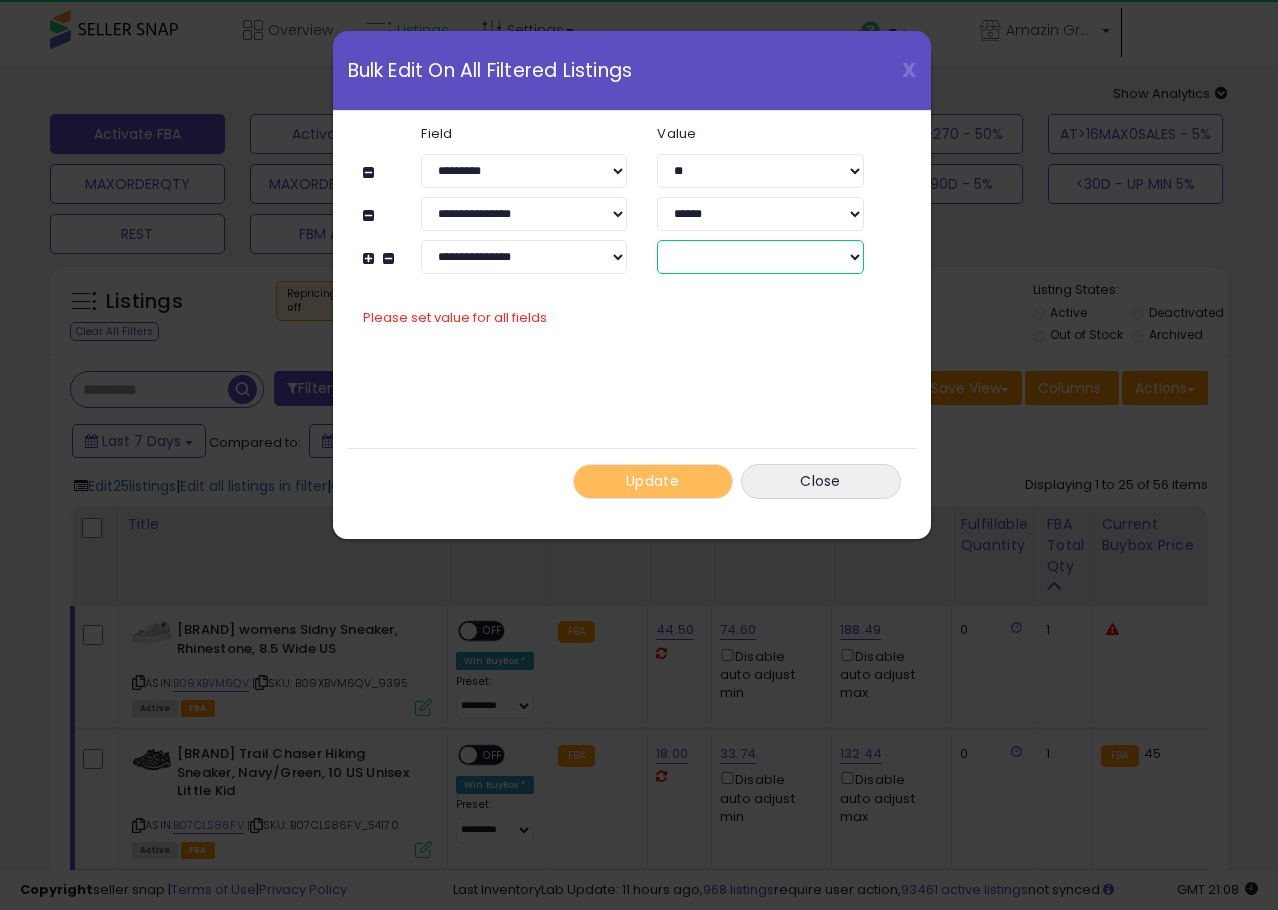 click on "******
*******" at bounding box center (760, 257) 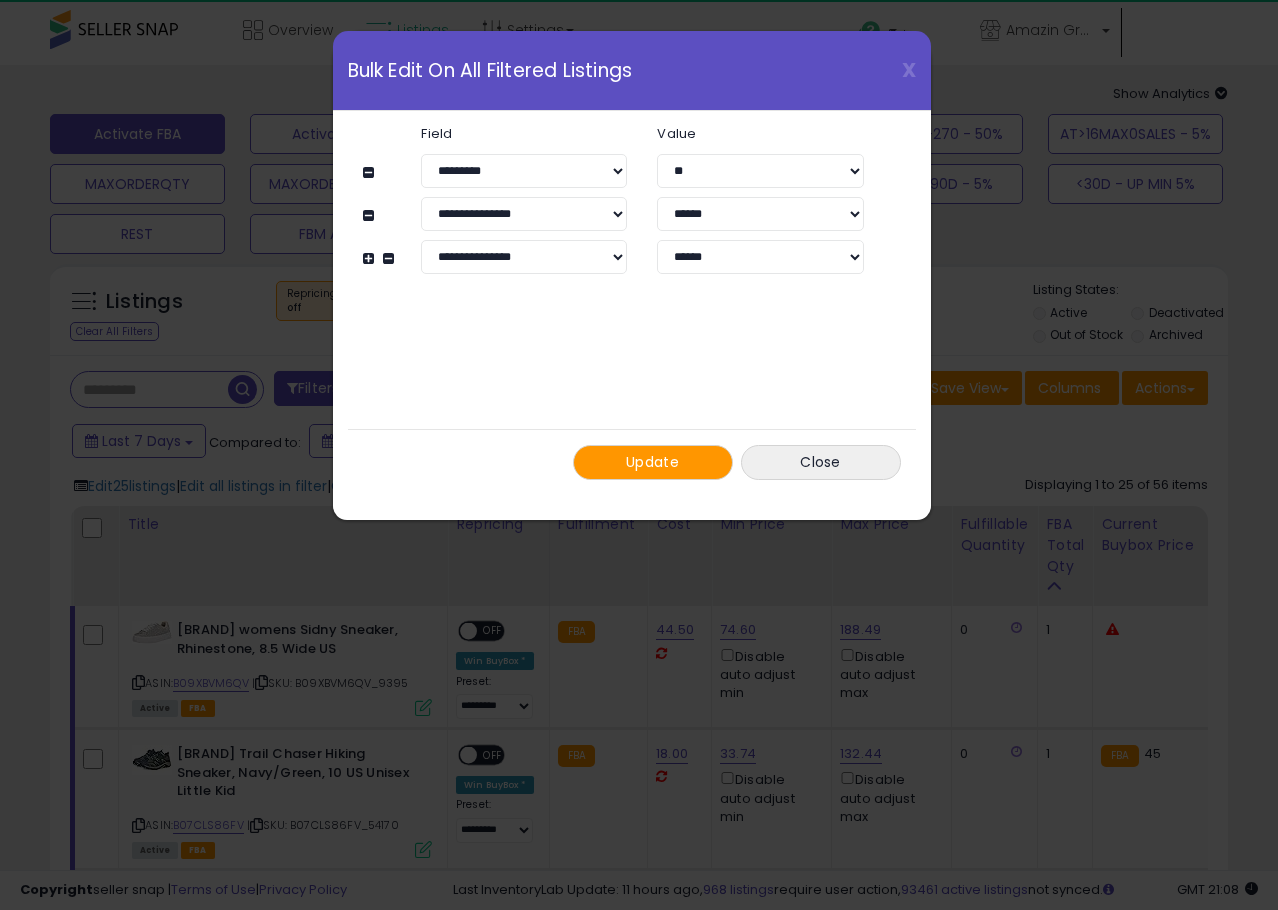 click on "**********" 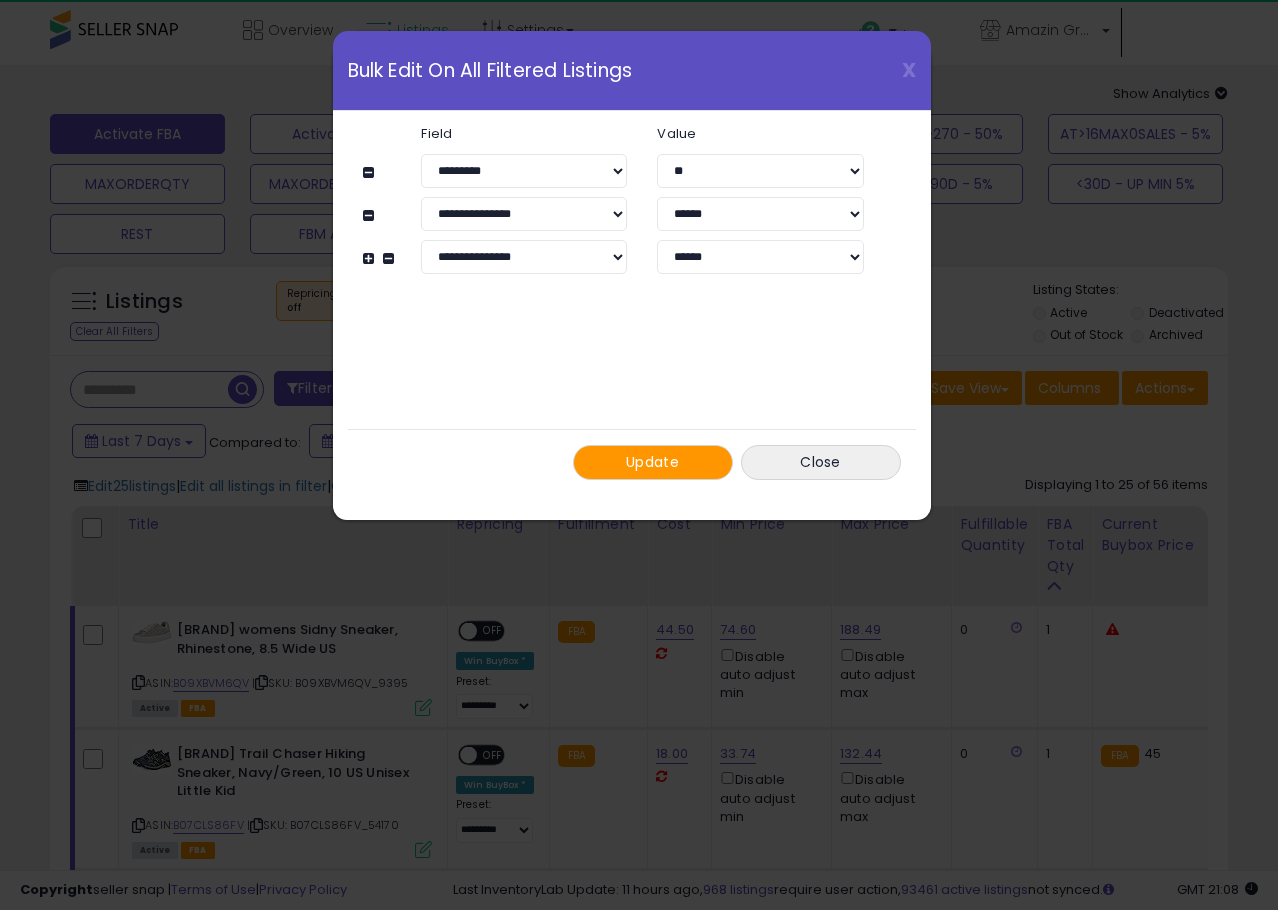 click at bounding box center (371, 258) 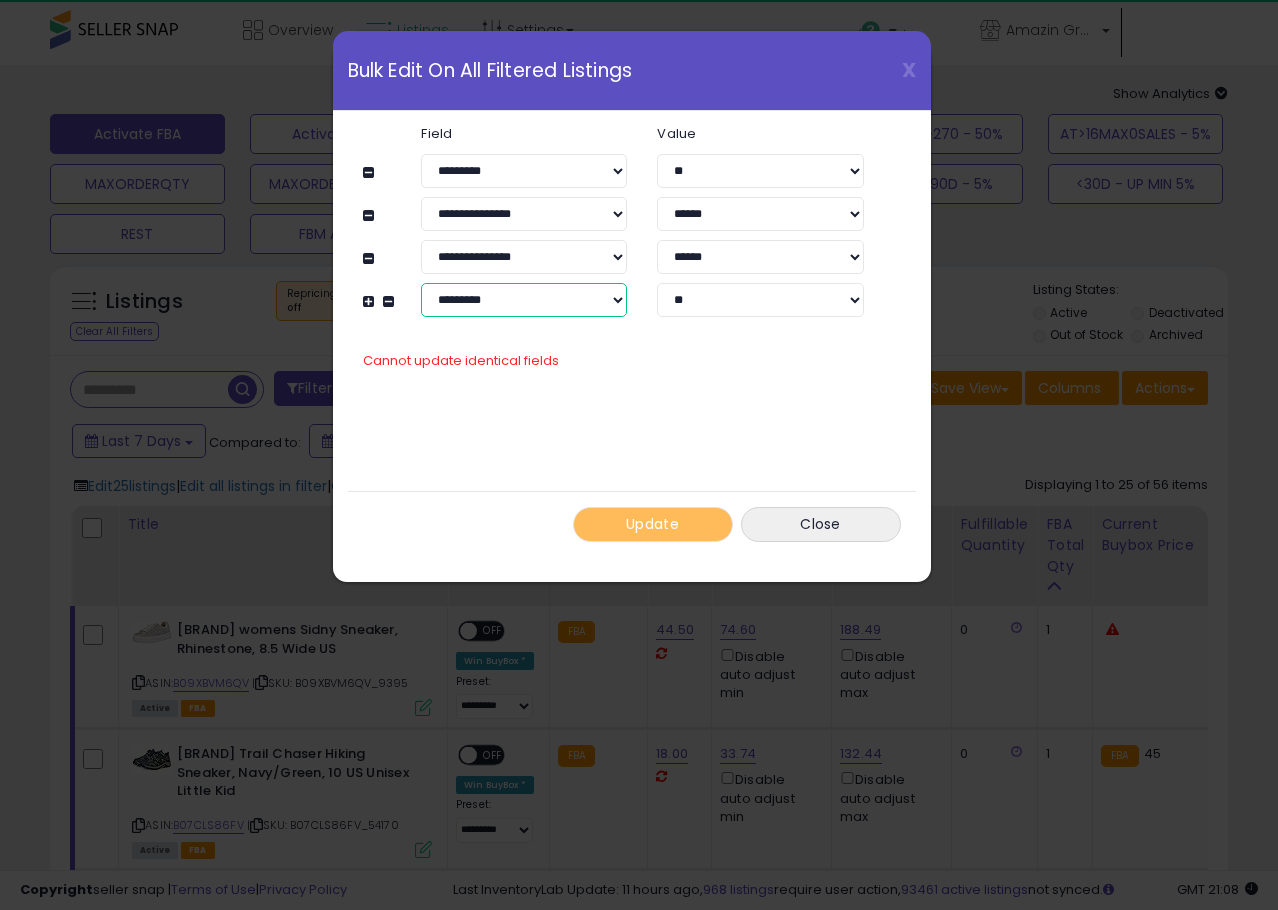 click on "**********" at bounding box center [524, 300] 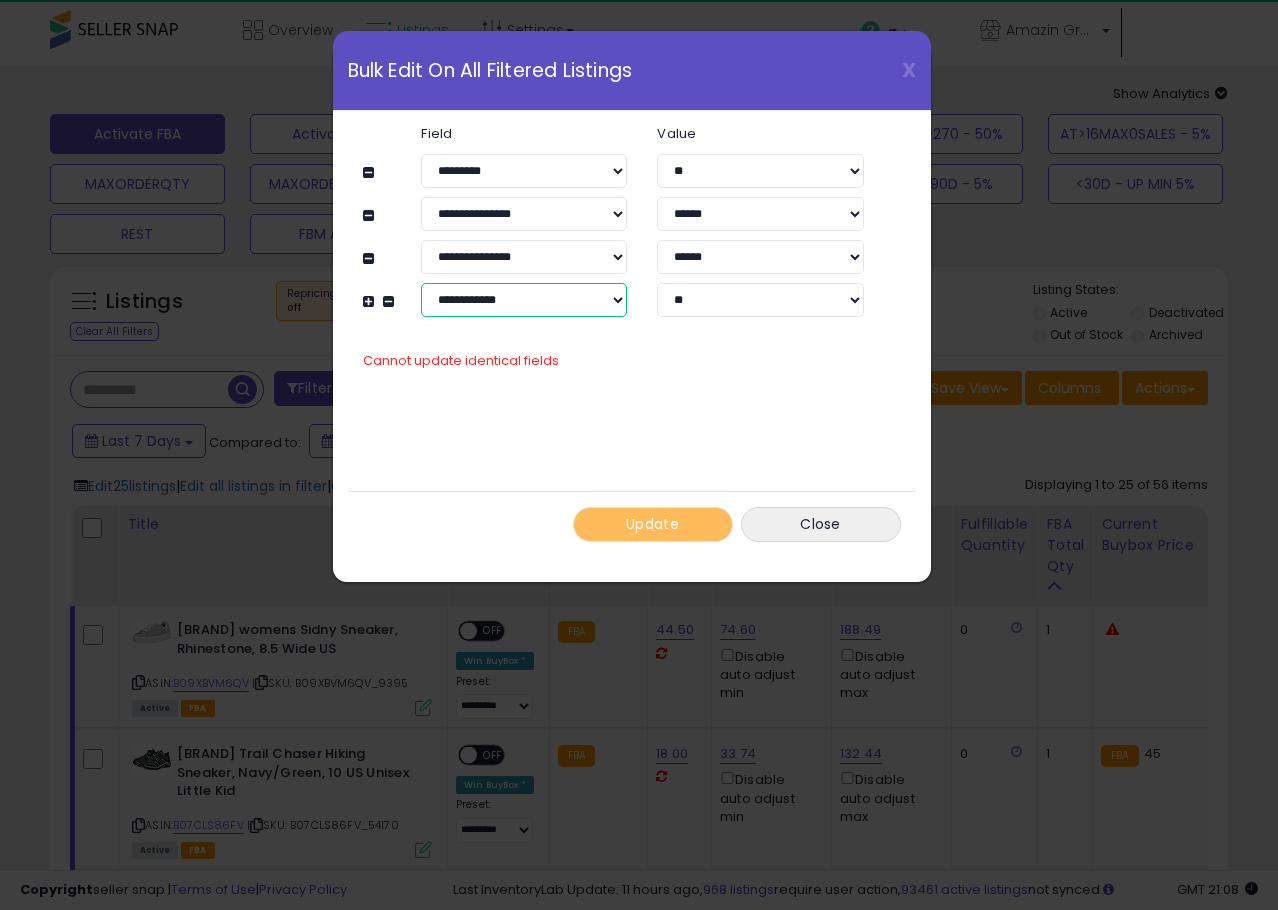 click on "**********" at bounding box center (524, 300) 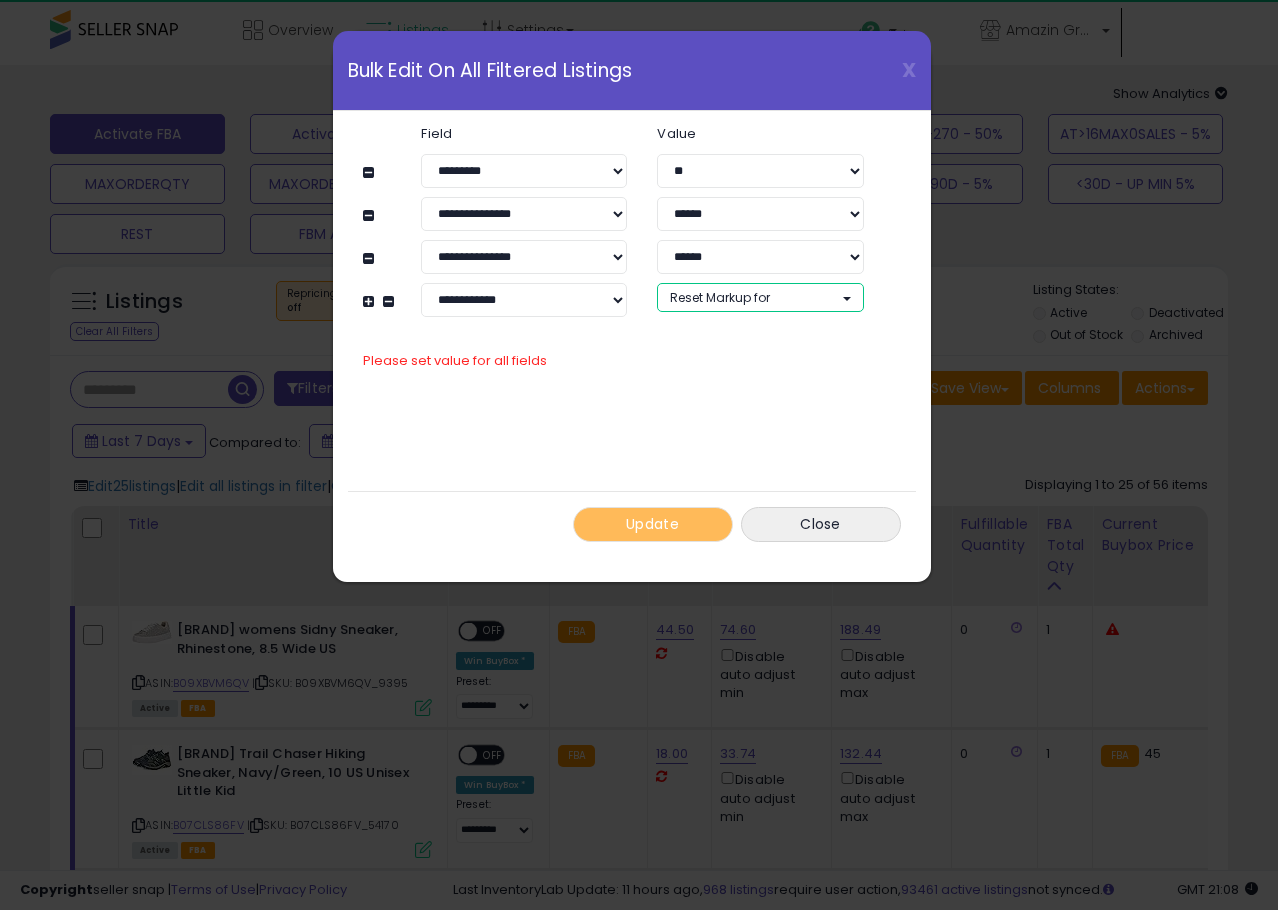 click on "Reset Markup for" at bounding box center [720, 297] 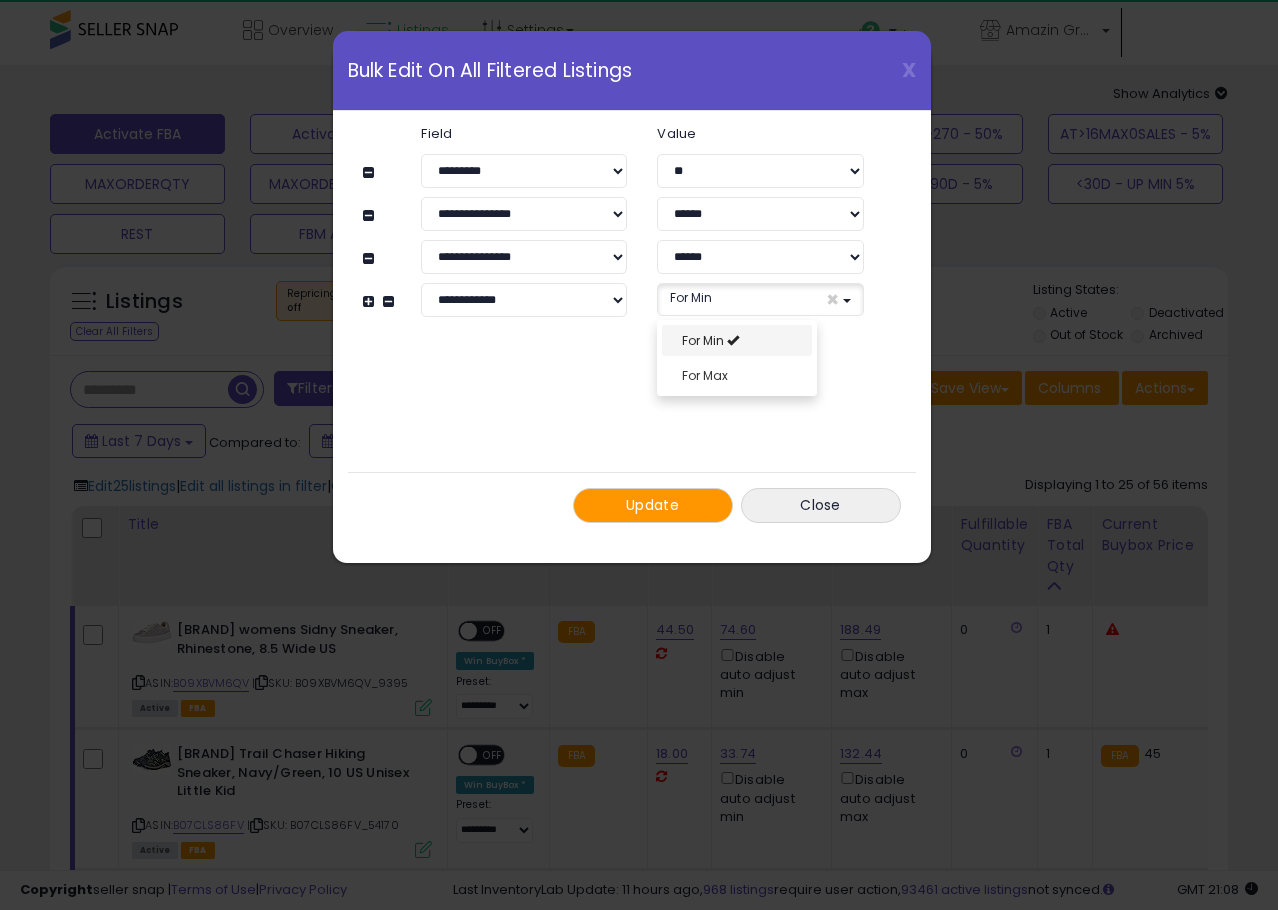 click on "For Min" at bounding box center (737, 340) 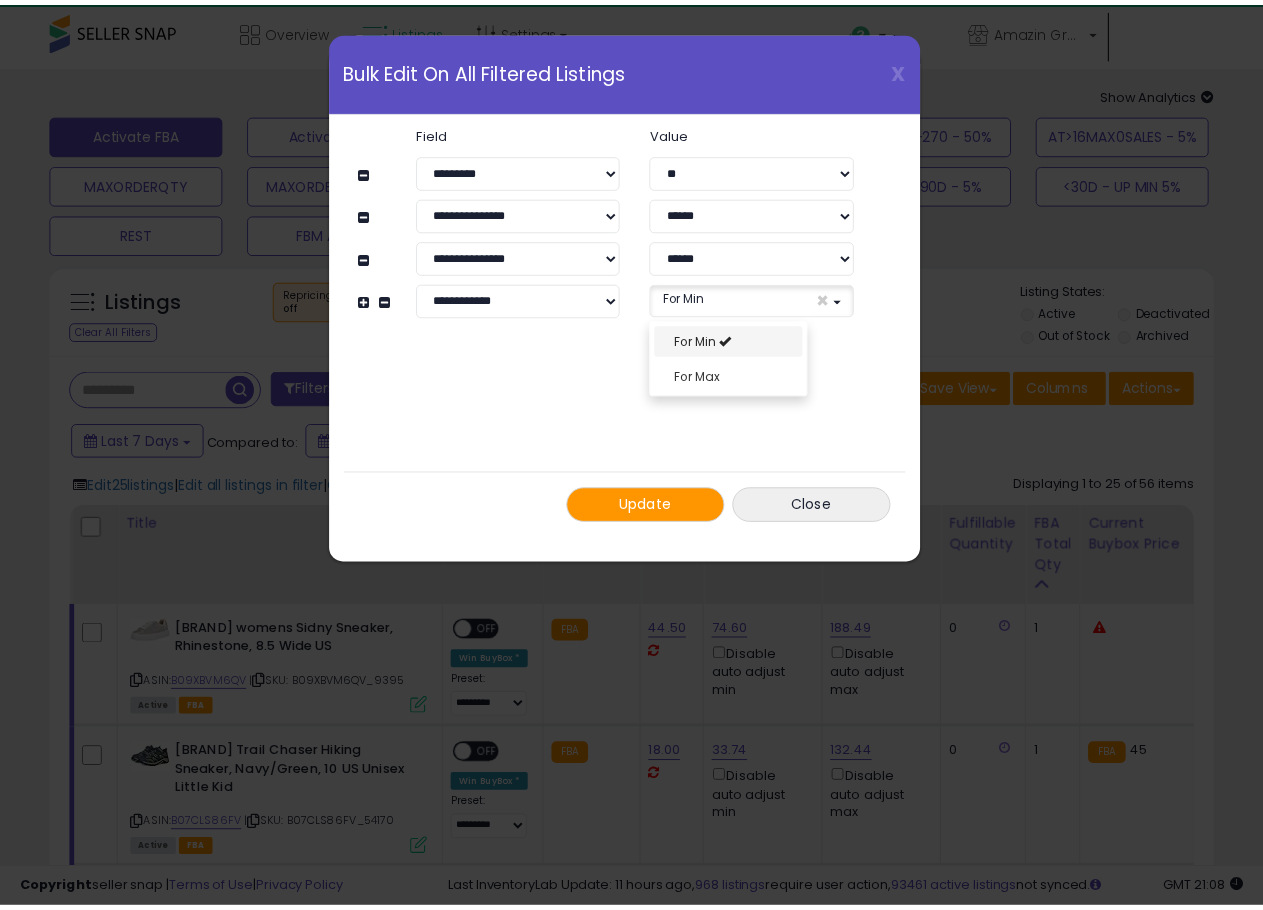 scroll, scrollTop: 16, scrollLeft: 0, axis: vertical 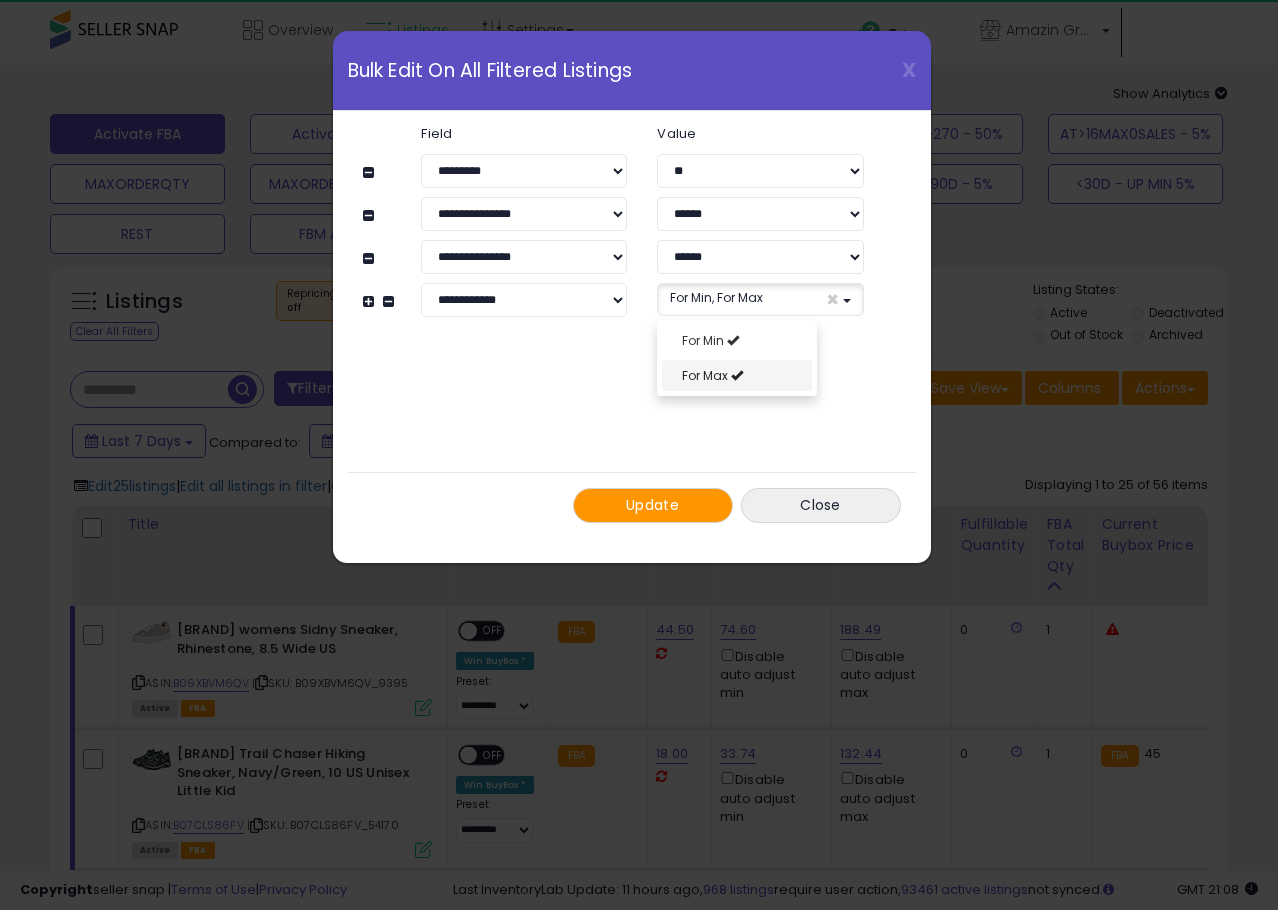 select on "***" 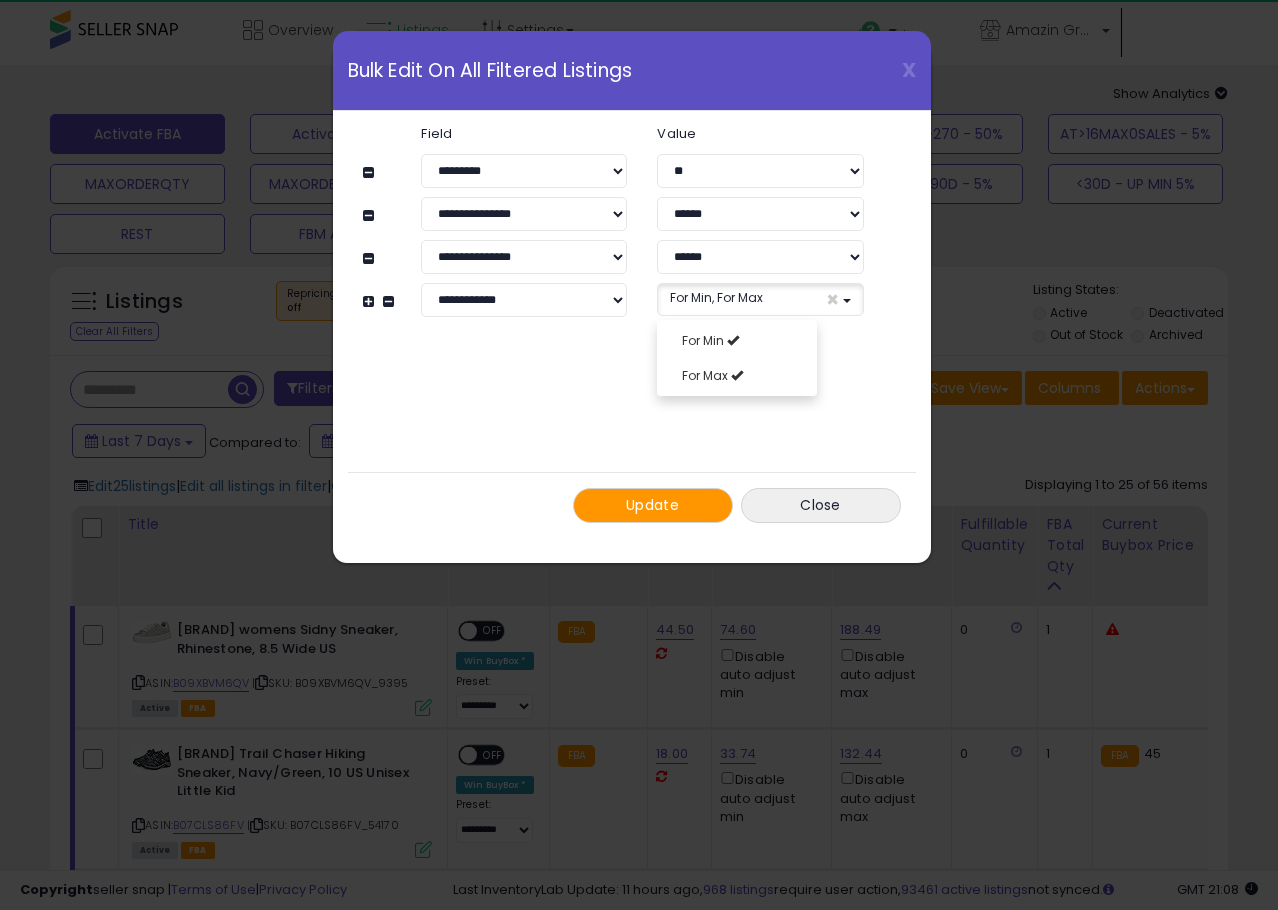 click on "**********" at bounding box center [632, 324] 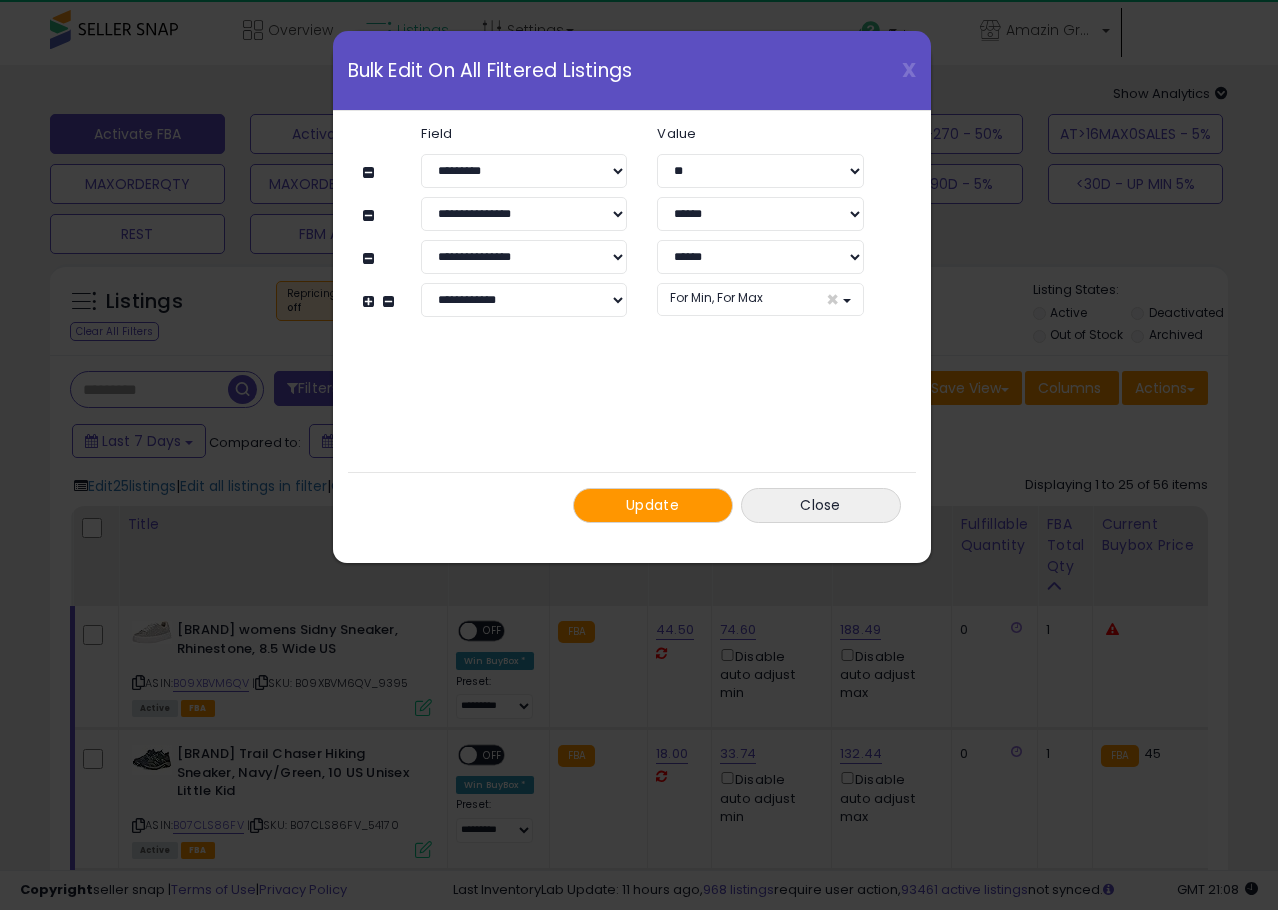 click at bounding box center [371, 301] 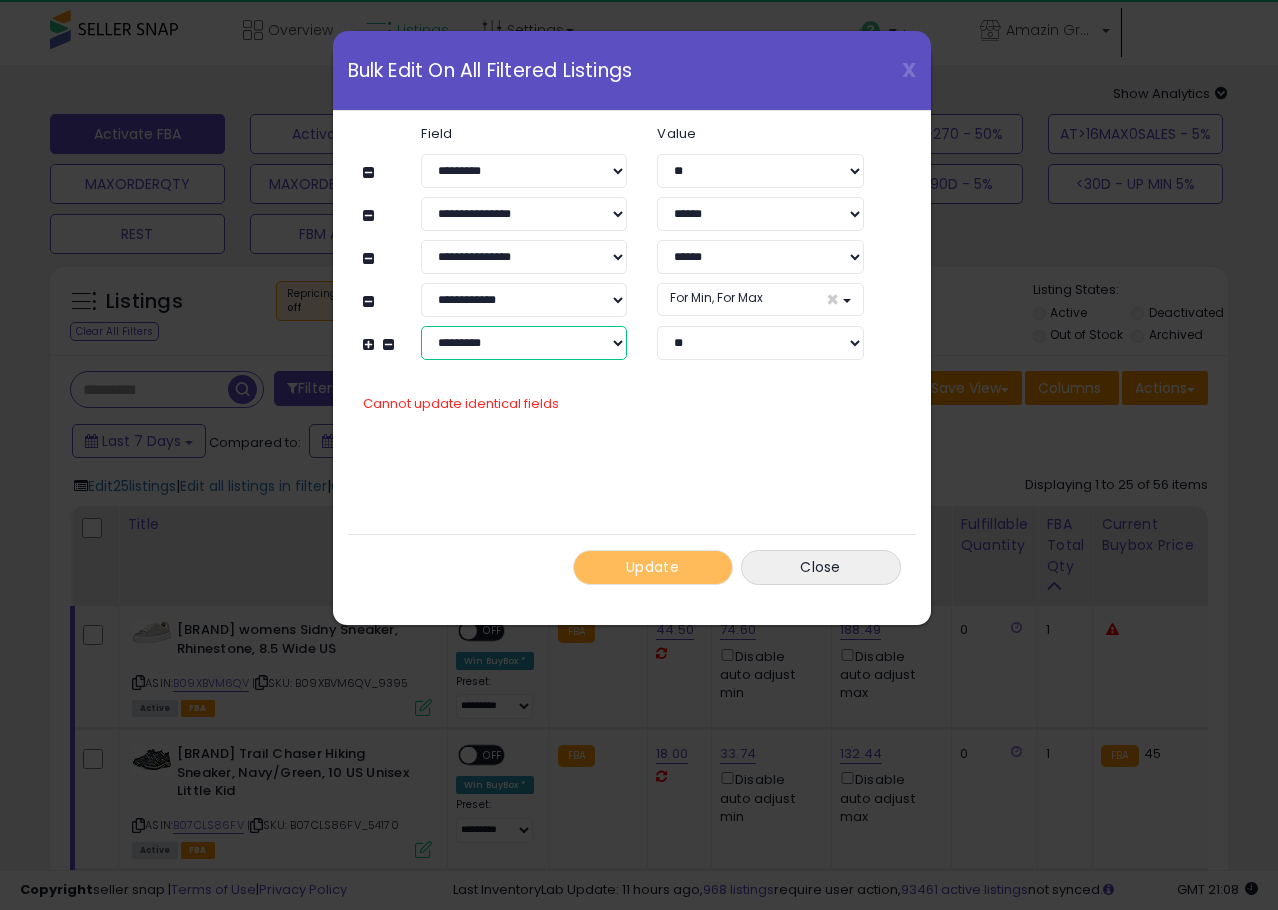 click on "**********" at bounding box center (524, 343) 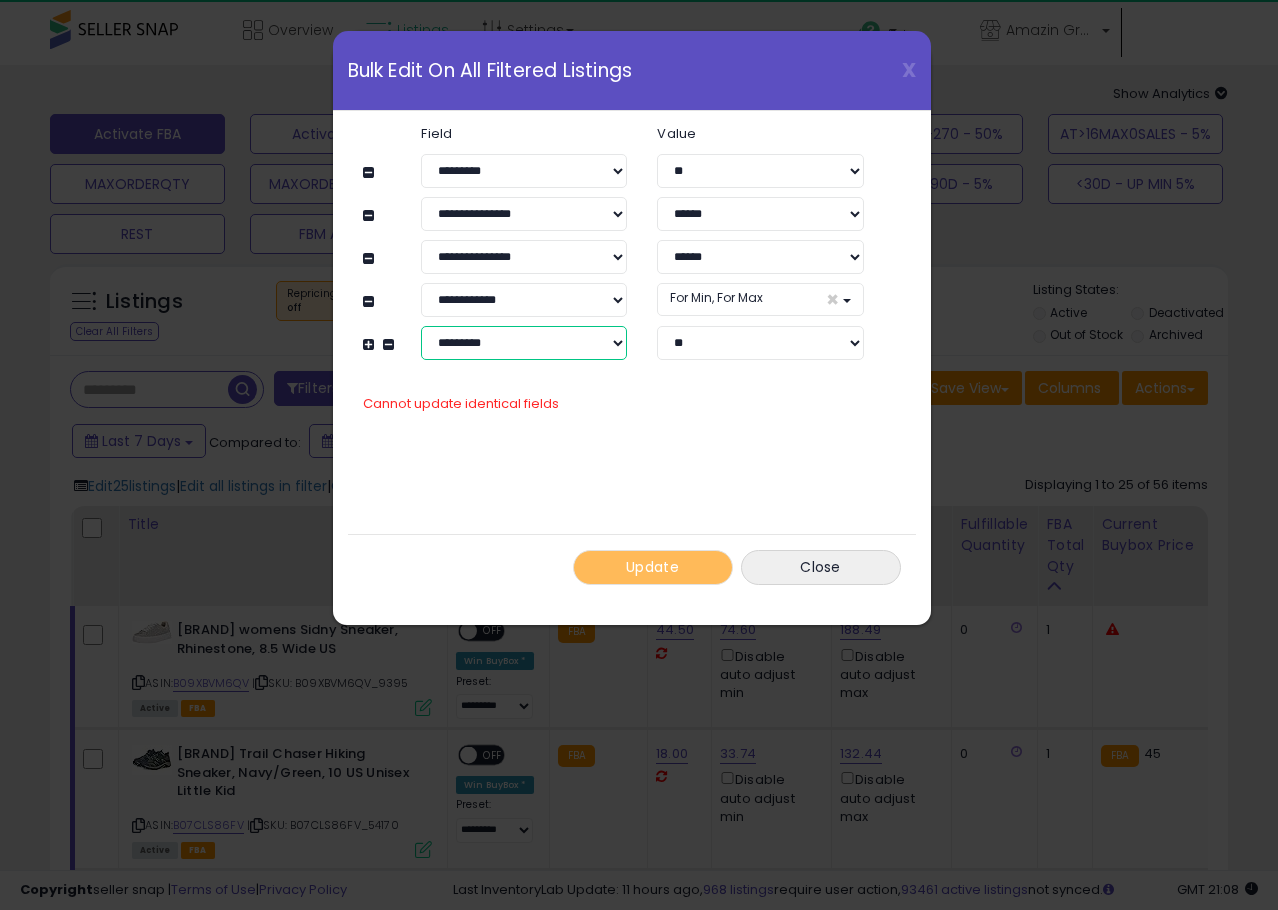 select on "**********" 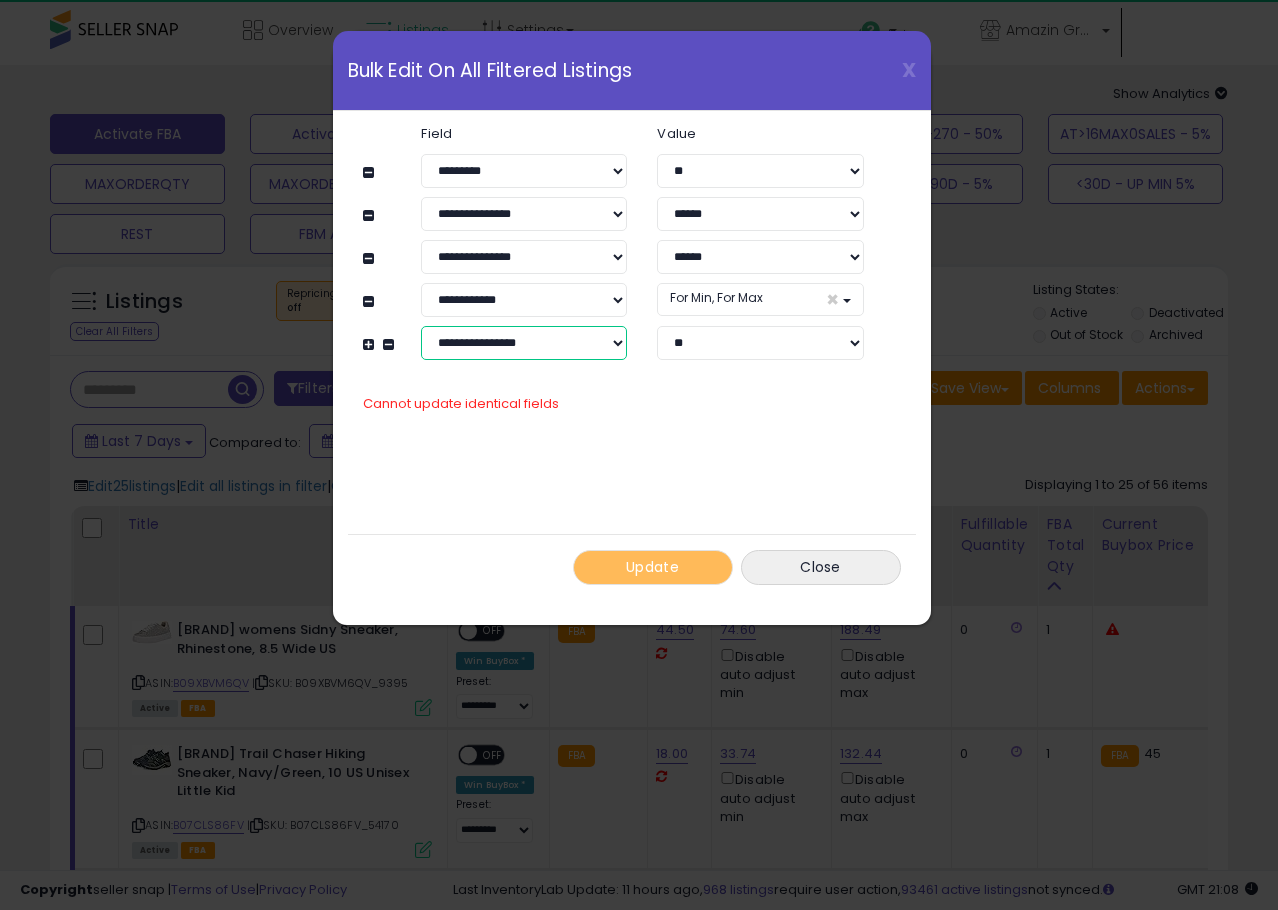 click on "**********" at bounding box center [524, 343] 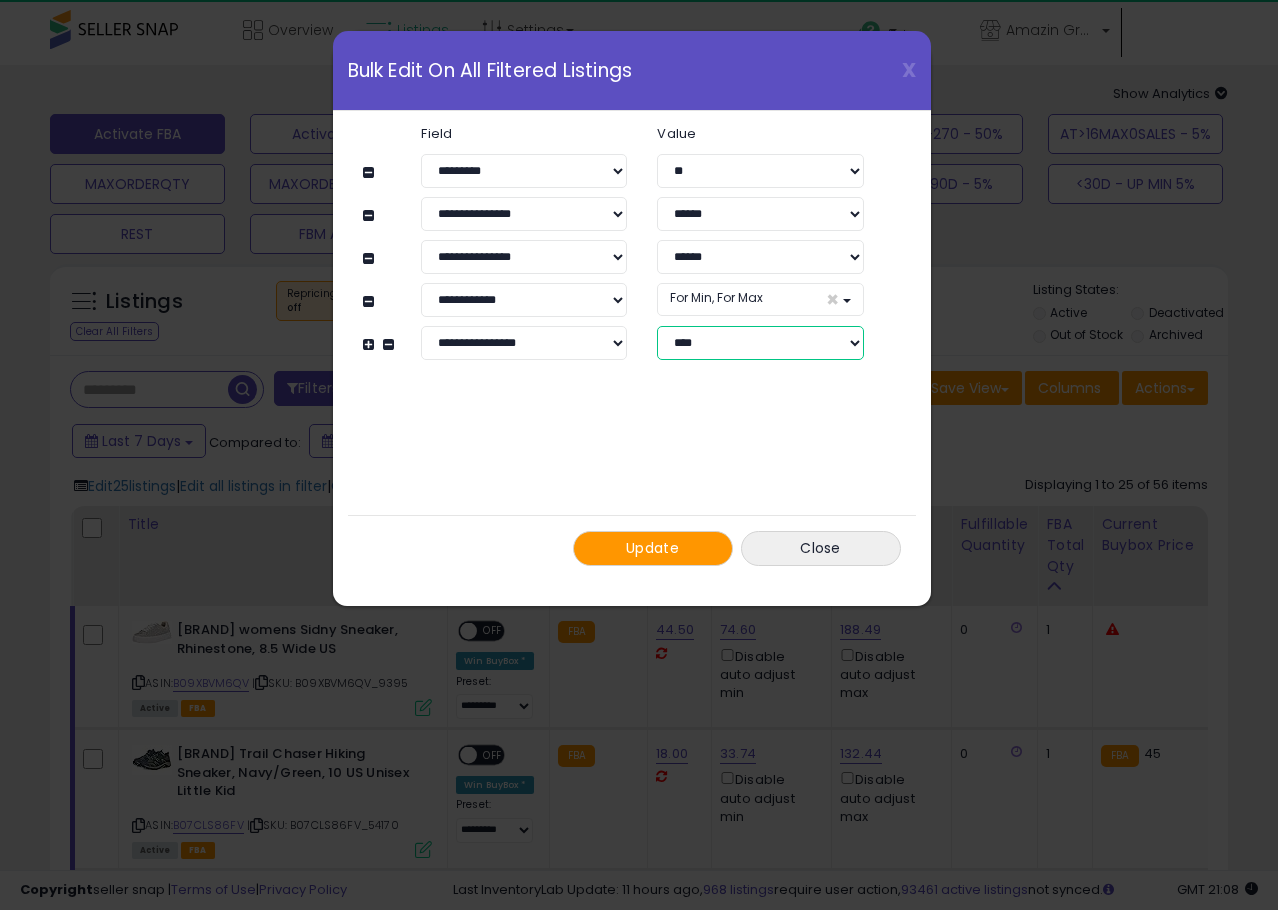 click on "**********" at bounding box center [760, 343] 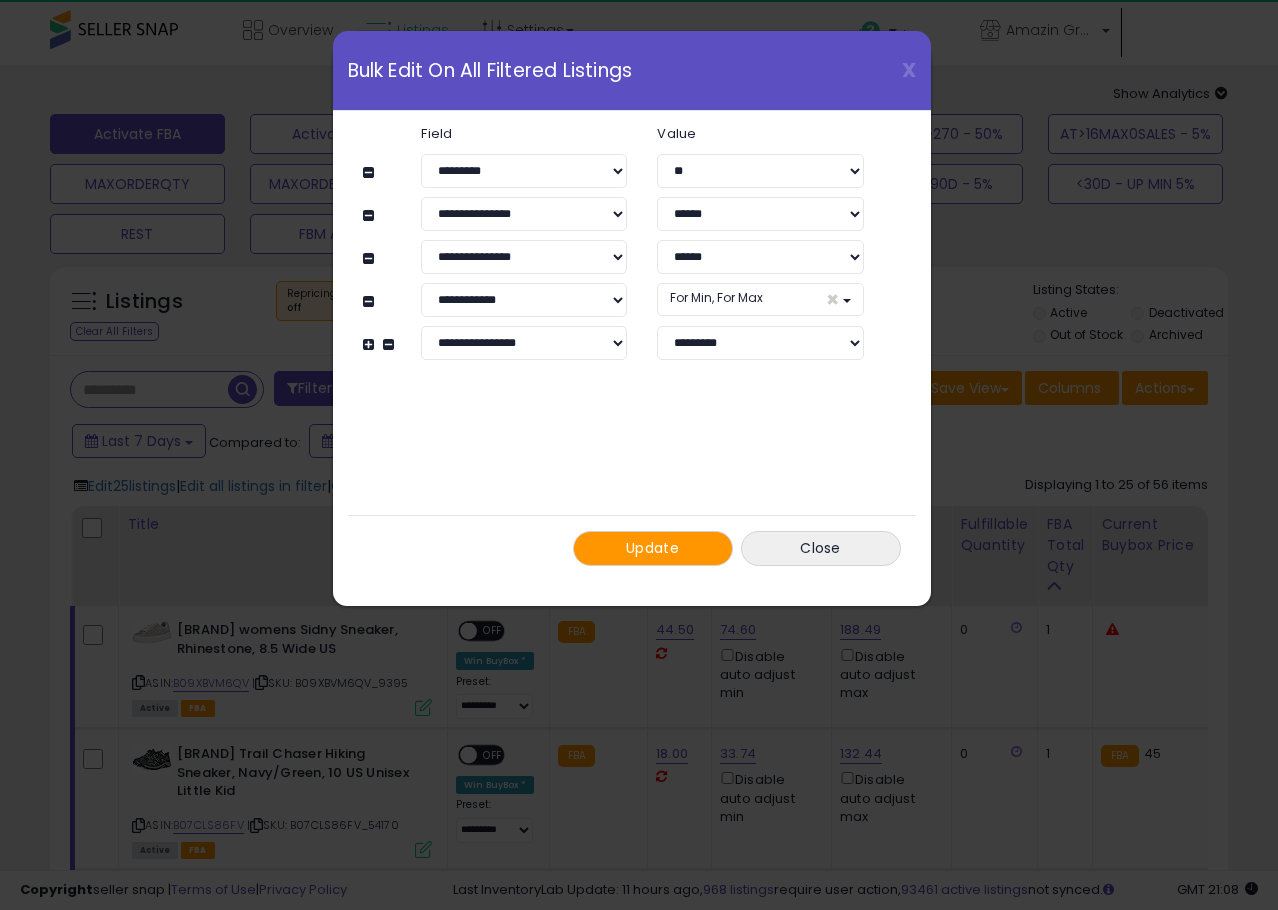 click on "**********" at bounding box center [632, 346] 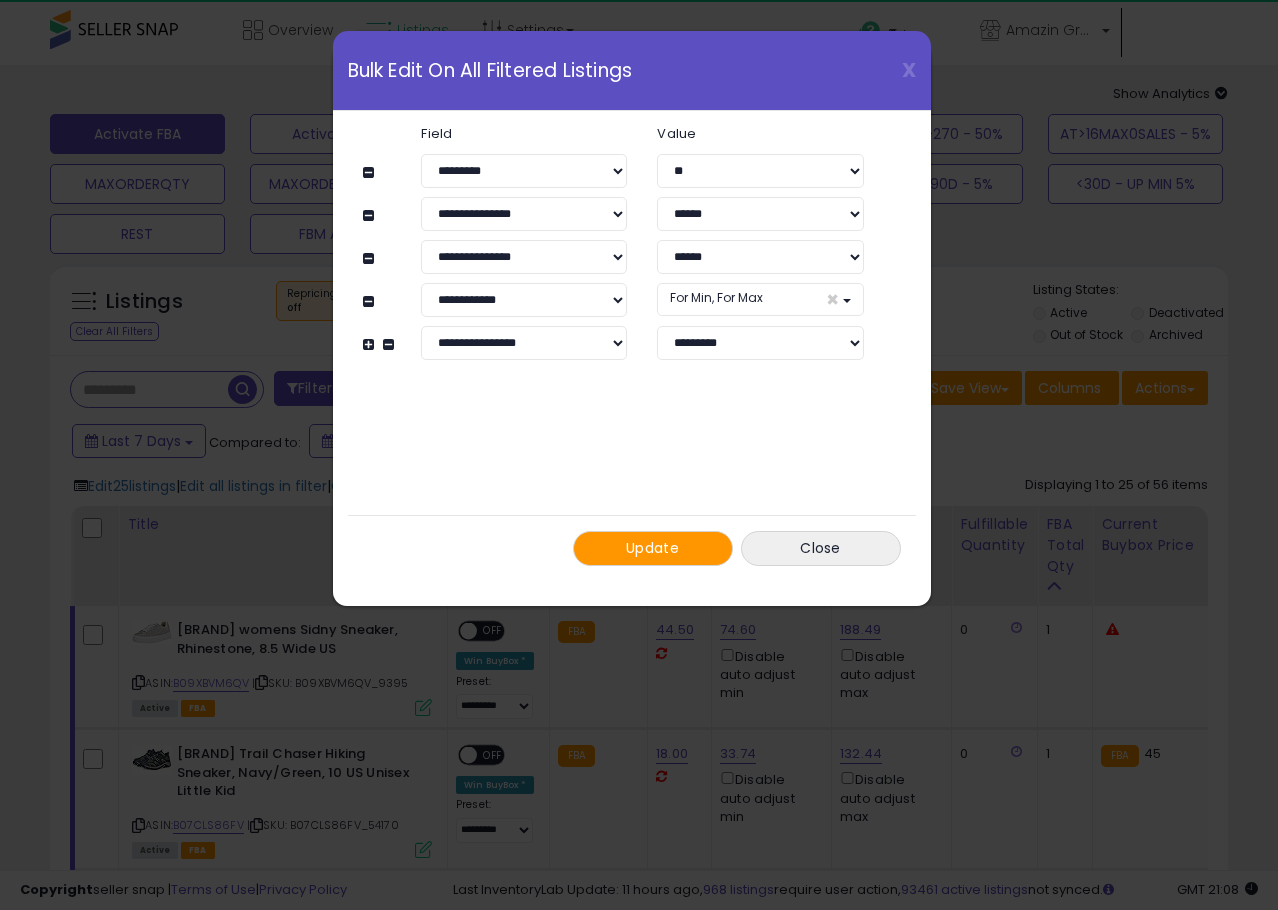click on "Update" at bounding box center [653, 548] 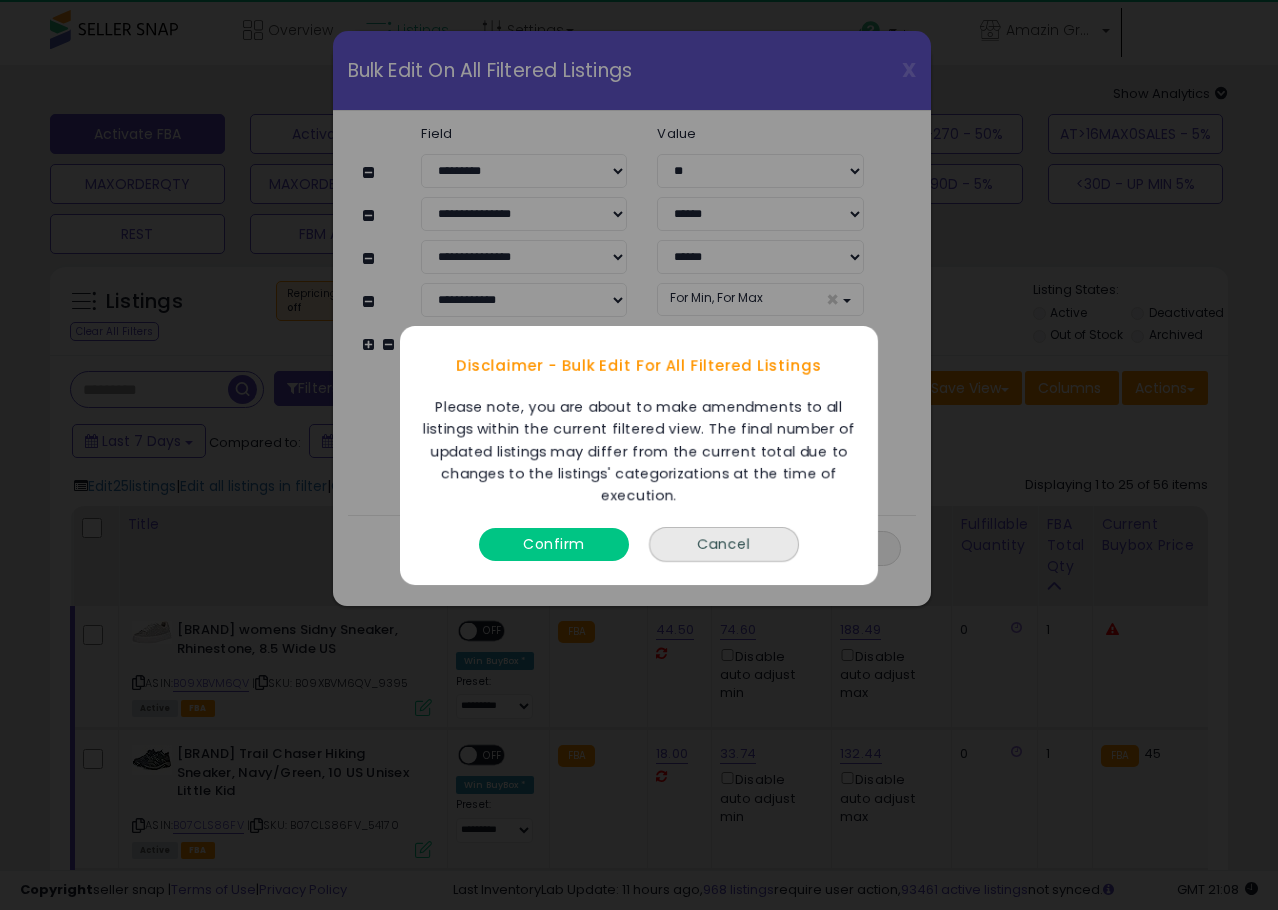 click on "Confirm" at bounding box center [554, 543] 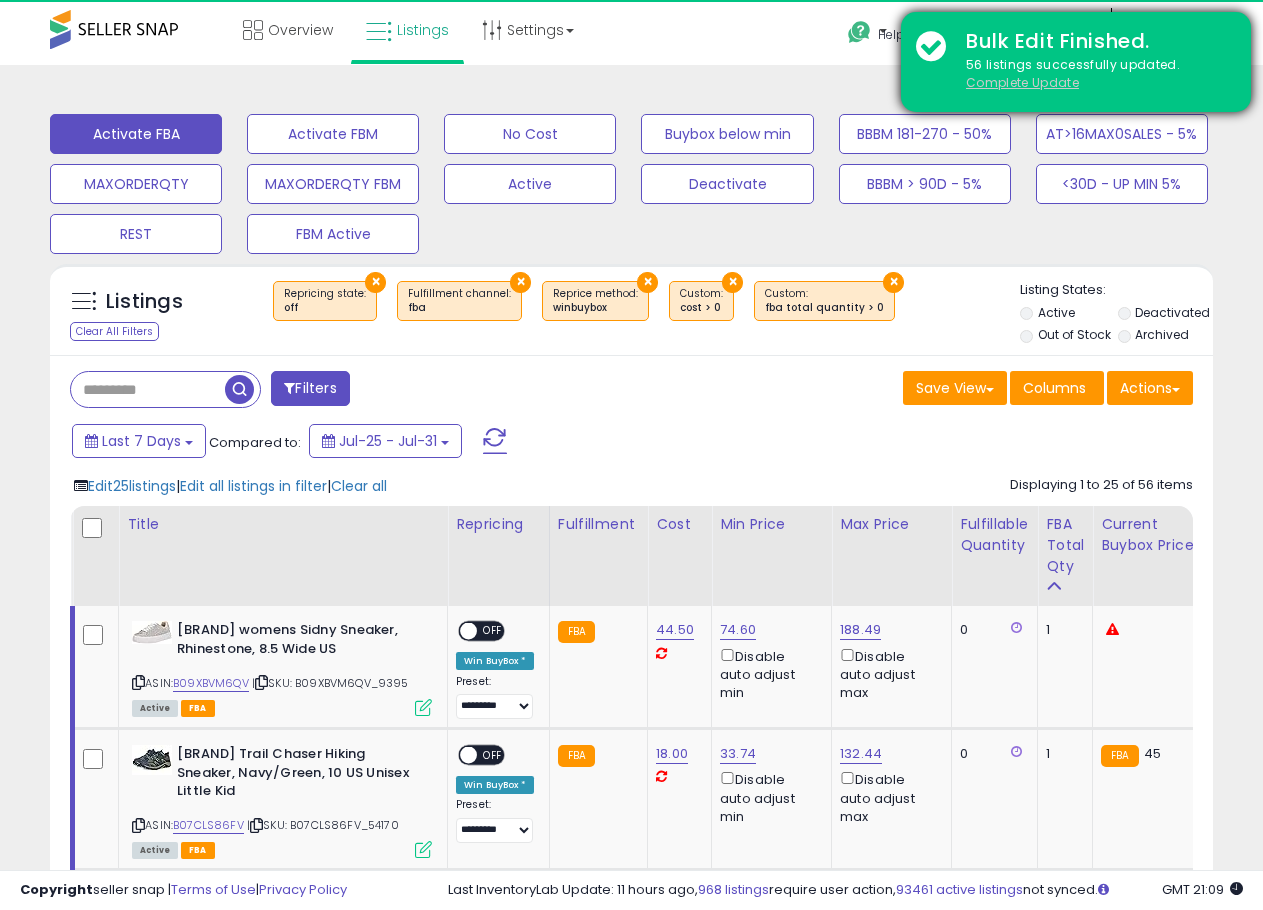 click on "Complete Update" at bounding box center (1022, 82) 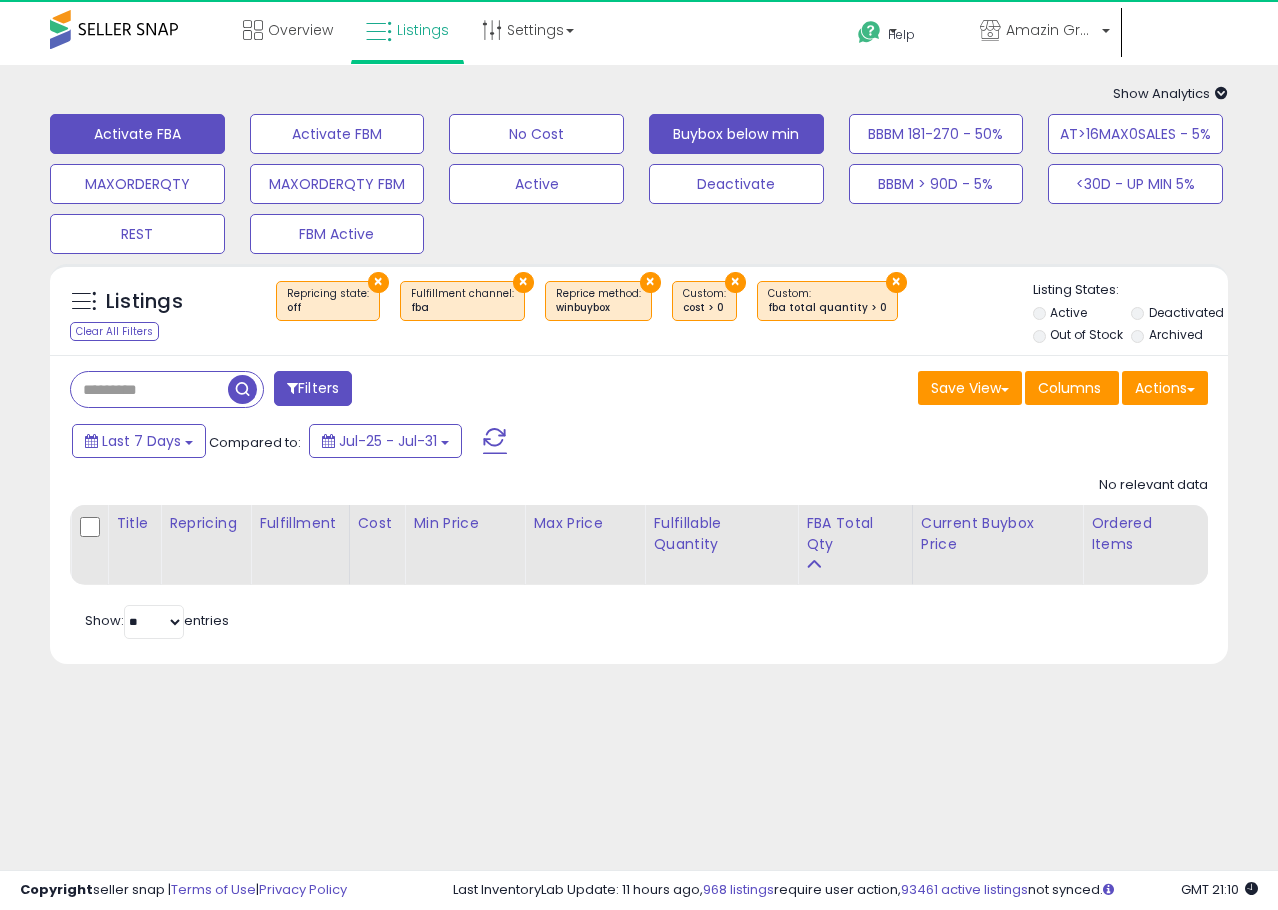 click on "Buybox below min" at bounding box center (337, 134) 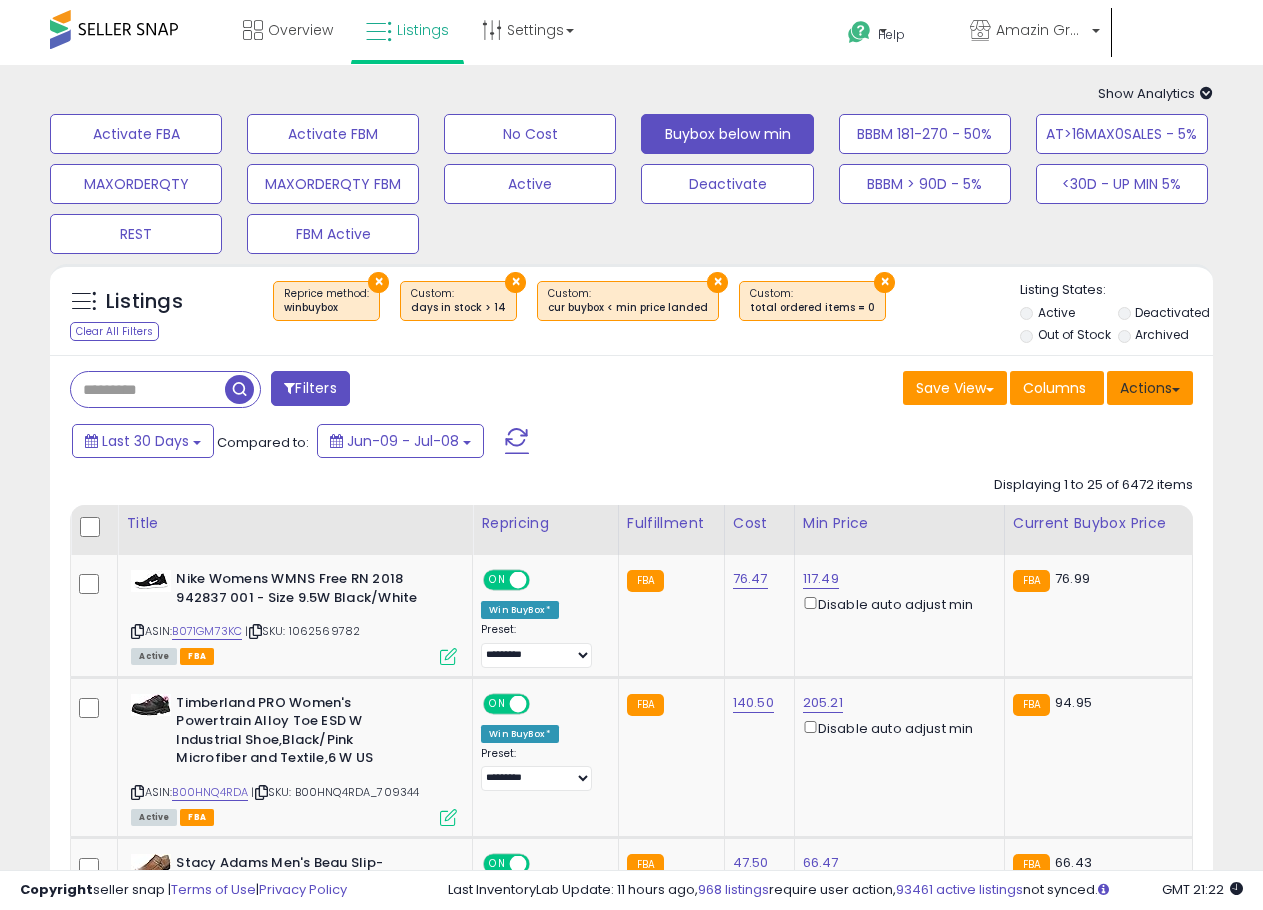 click on "Actions" at bounding box center (1150, 388) 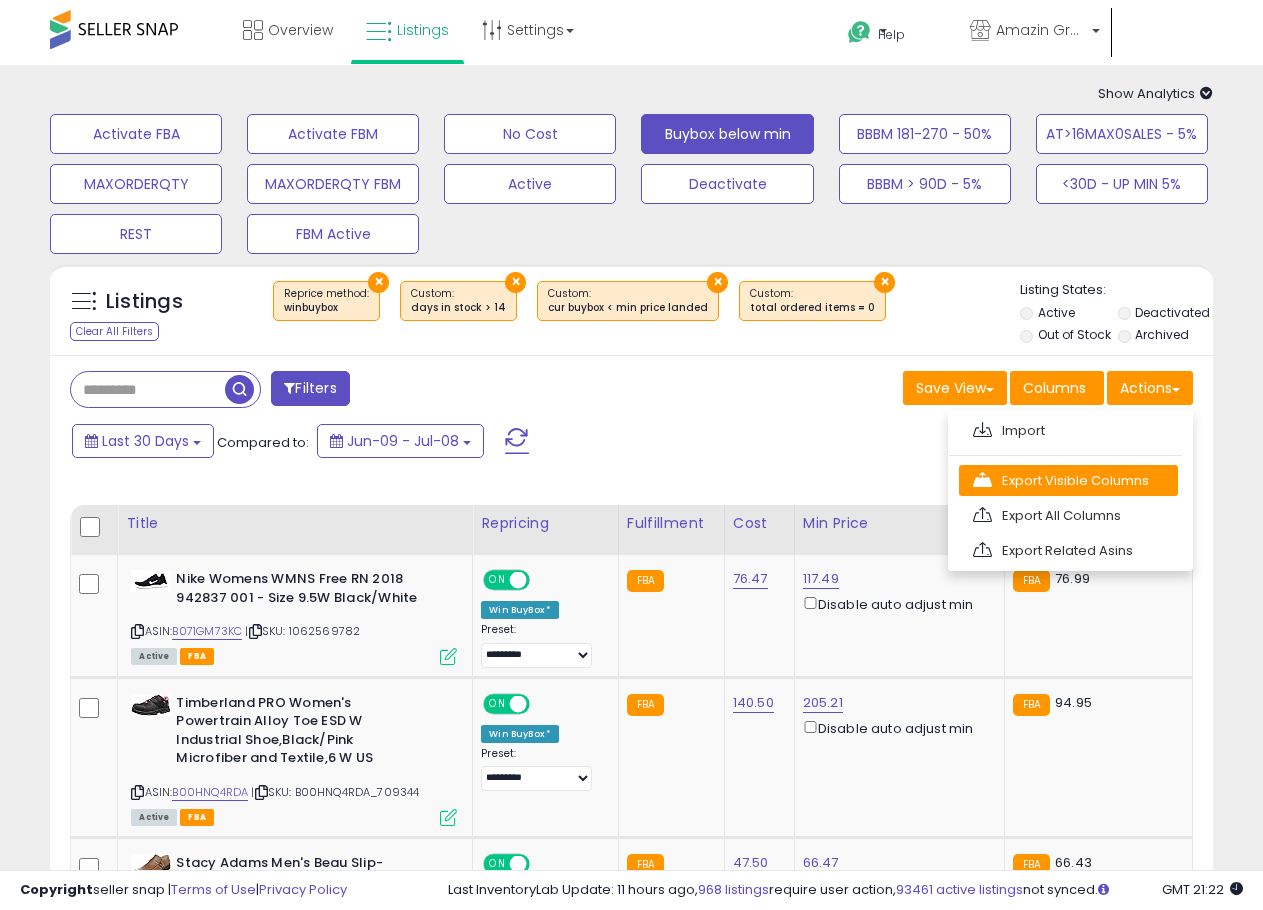 click on "Export Visible Columns" at bounding box center (1068, 480) 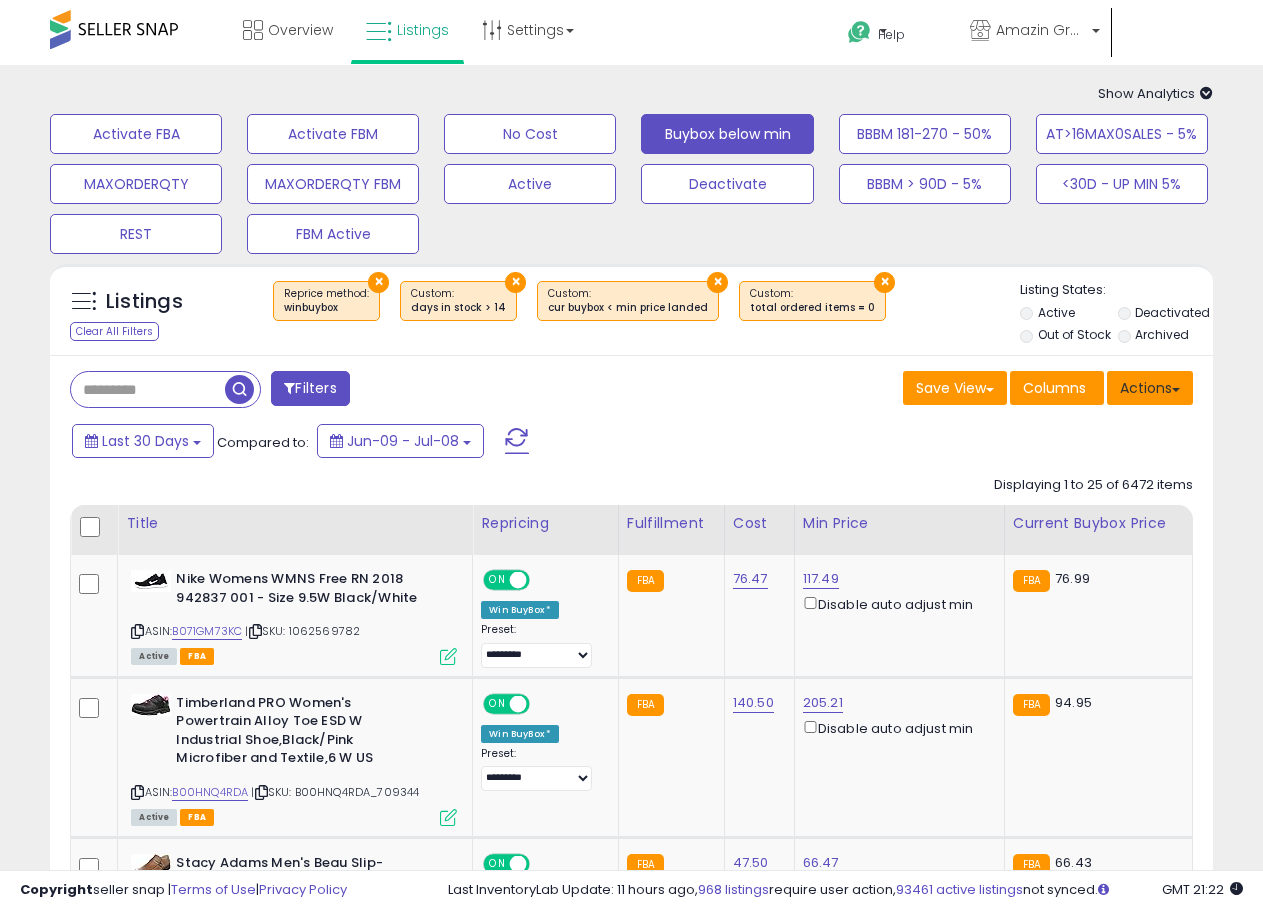 click on "Actions" at bounding box center (1150, 388) 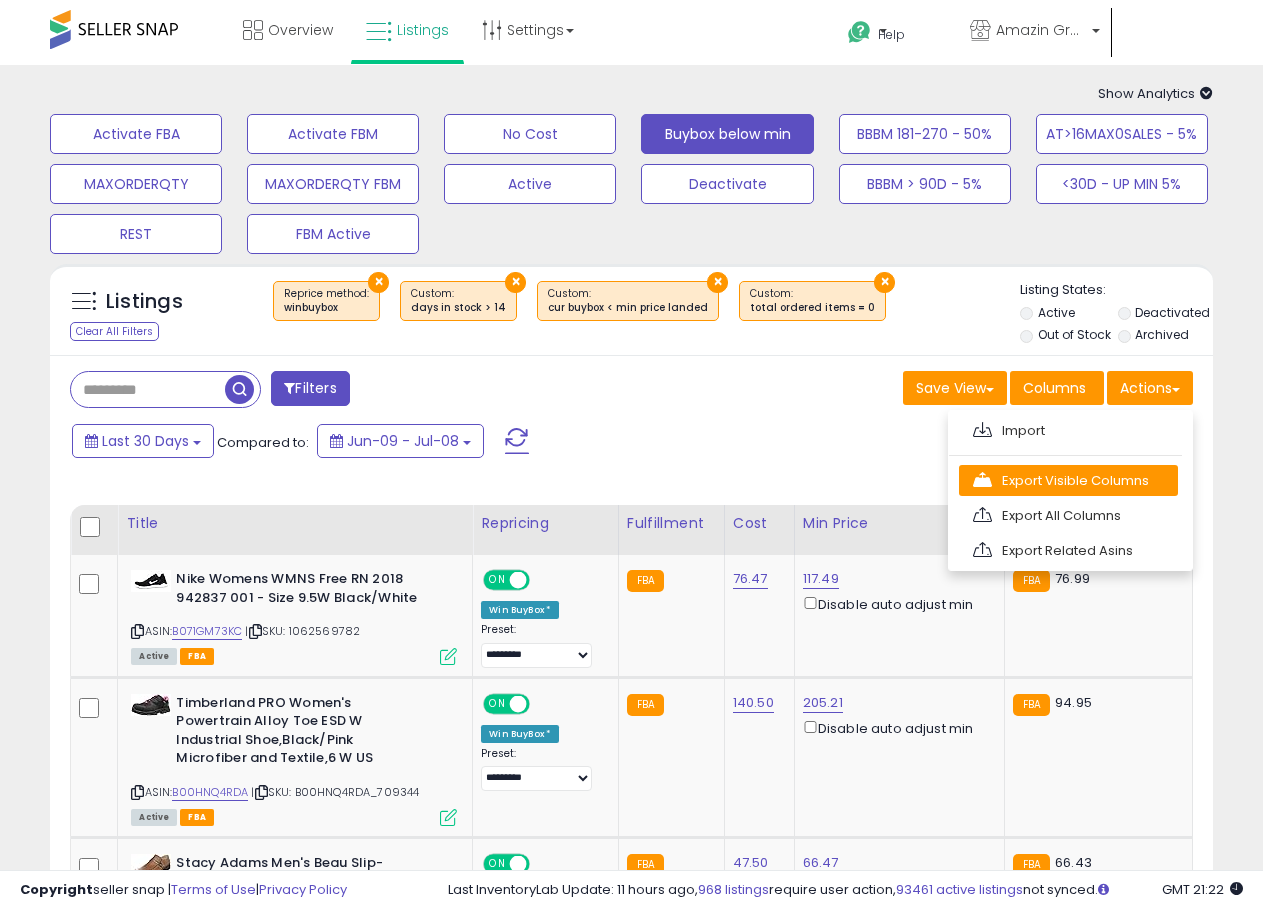 click on "Export Visible Columns" at bounding box center (1068, 480) 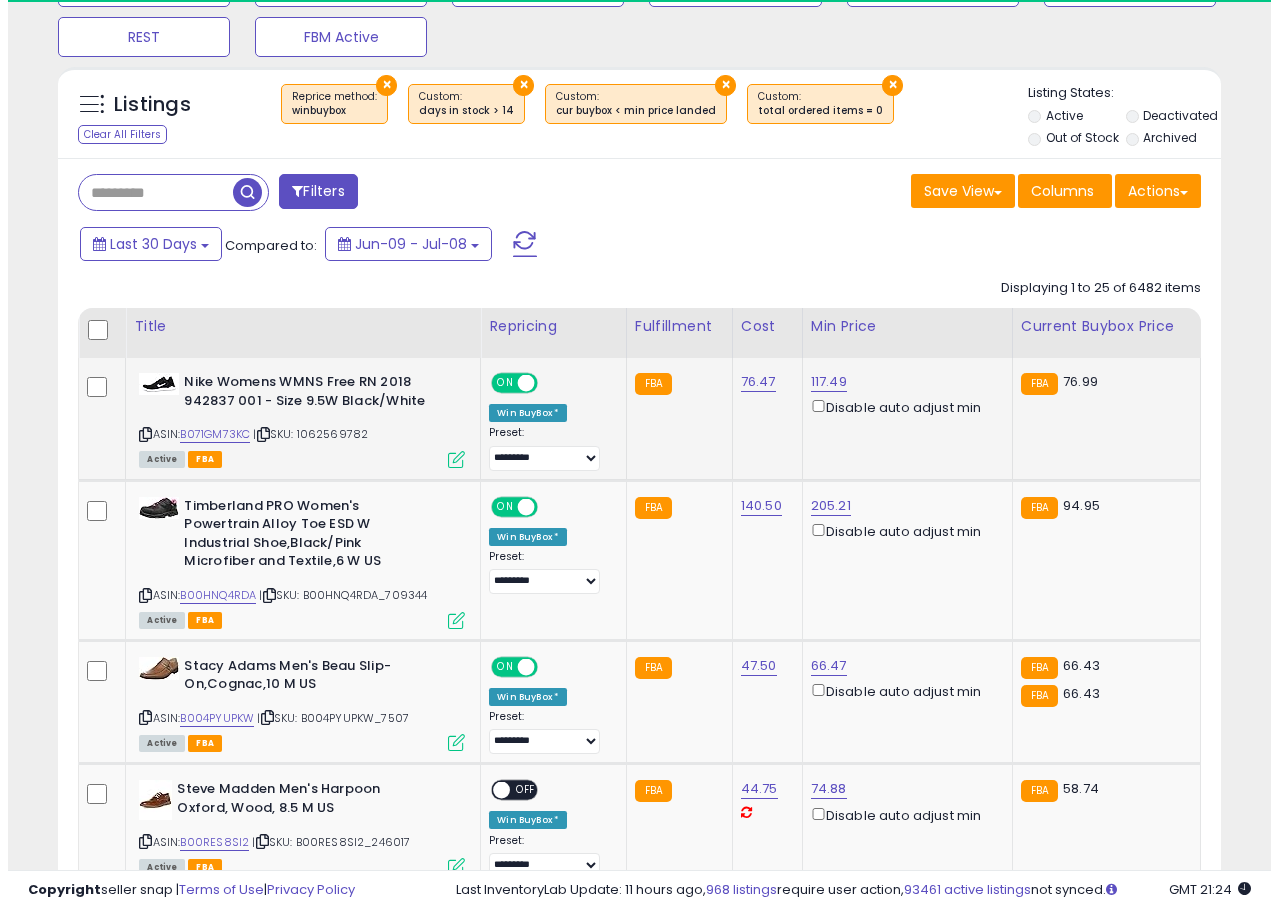 scroll, scrollTop: 0, scrollLeft: 0, axis: both 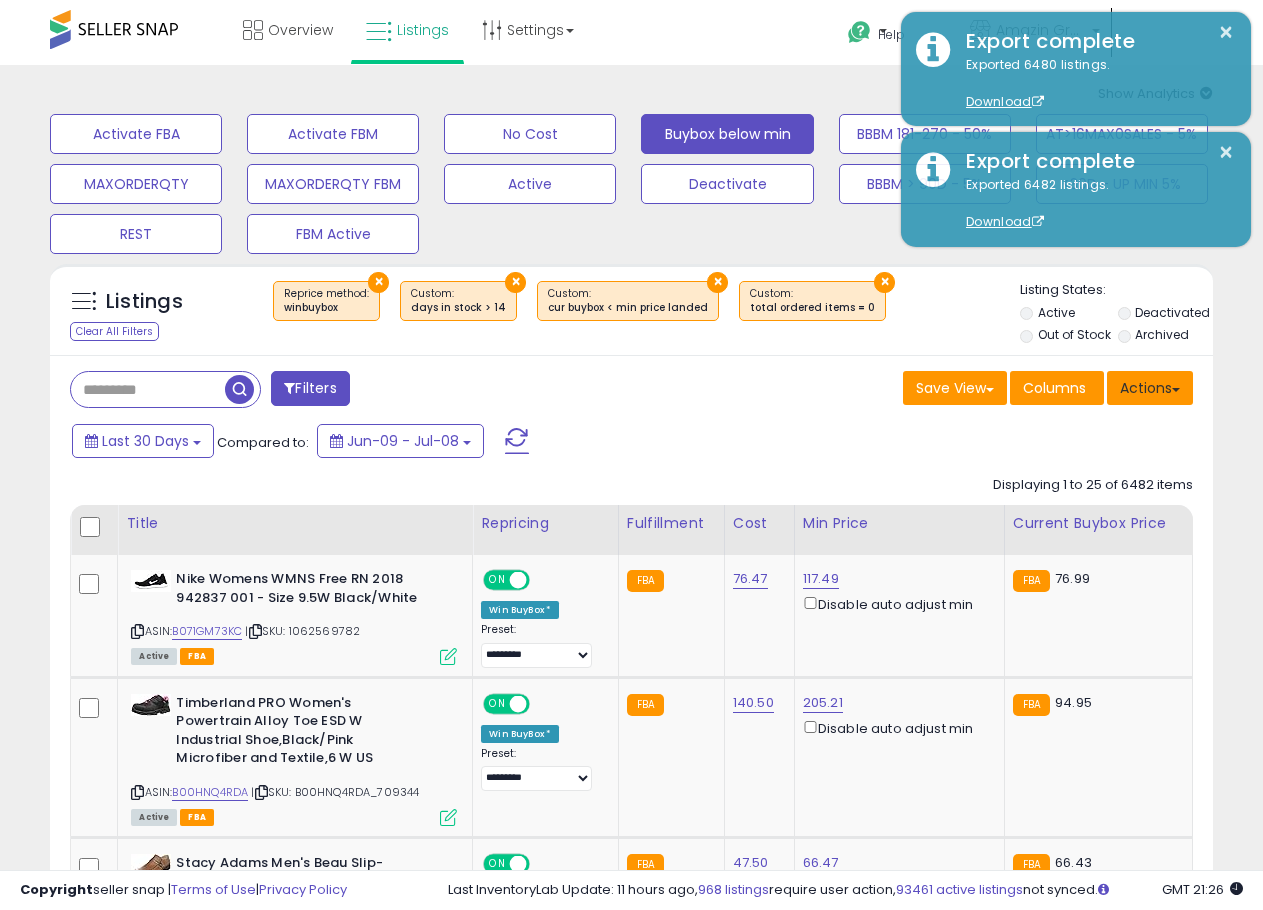 click on "Actions" at bounding box center (1150, 388) 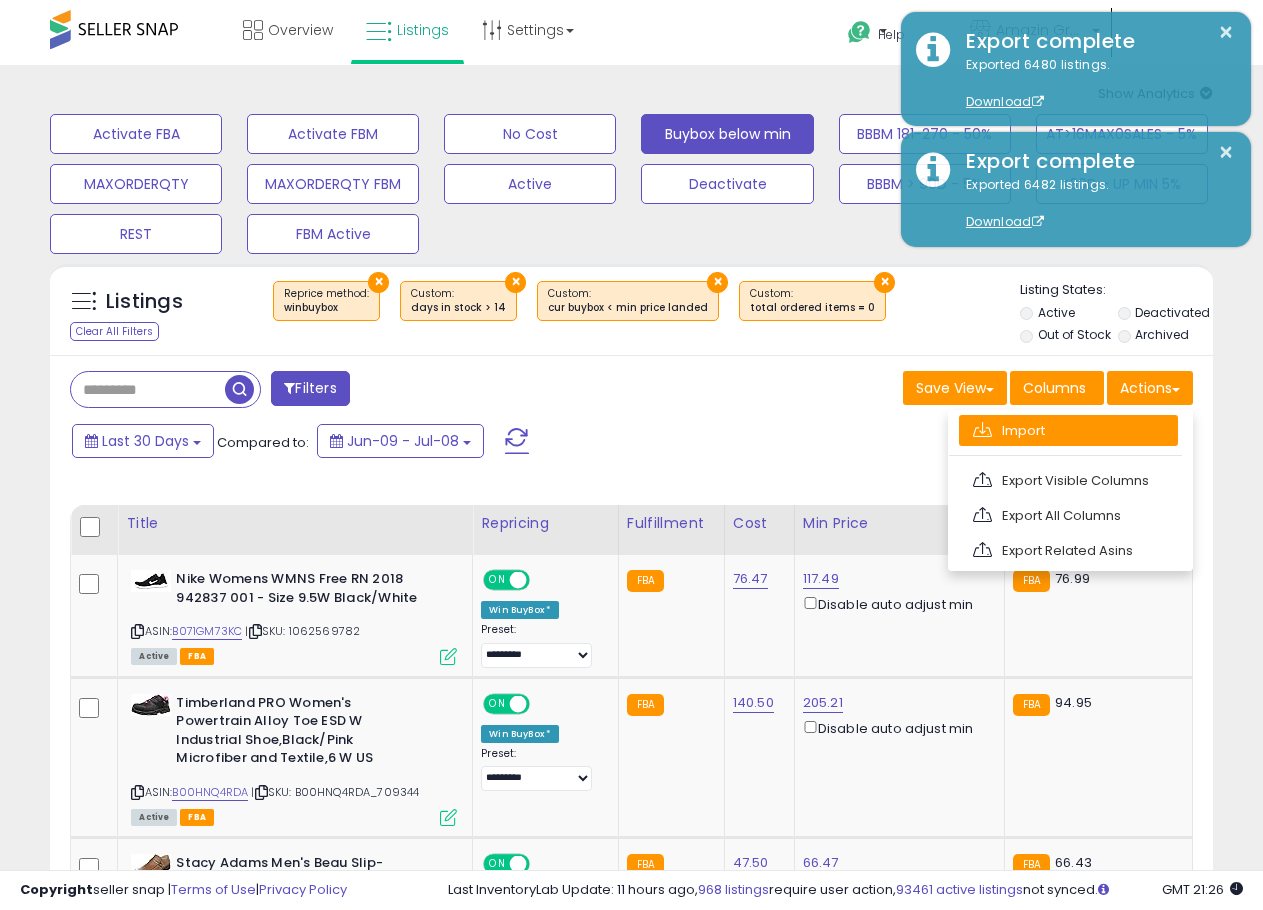 click on "Import" at bounding box center (1068, 430) 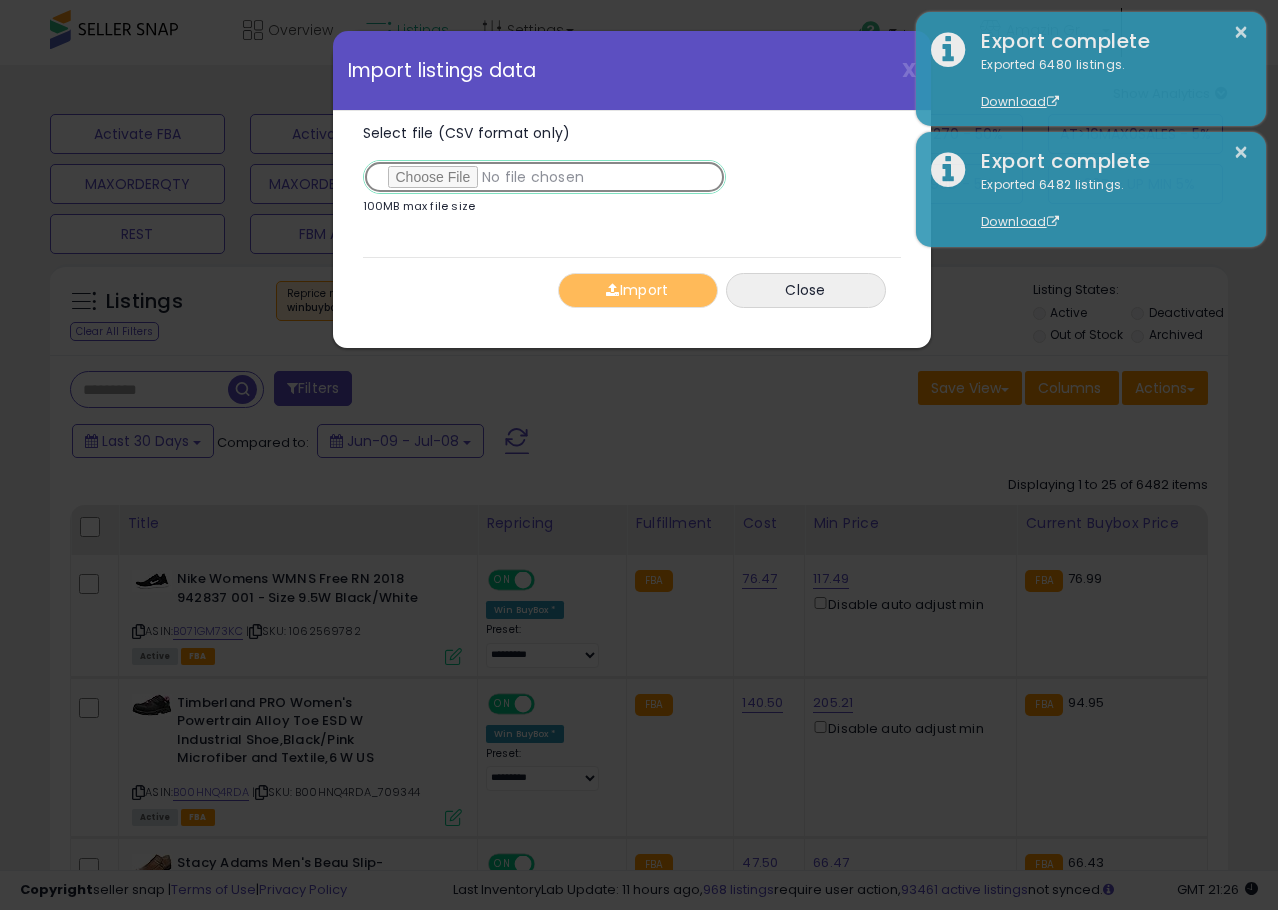 click on "Select file (CSV format only)" at bounding box center [544, 177] 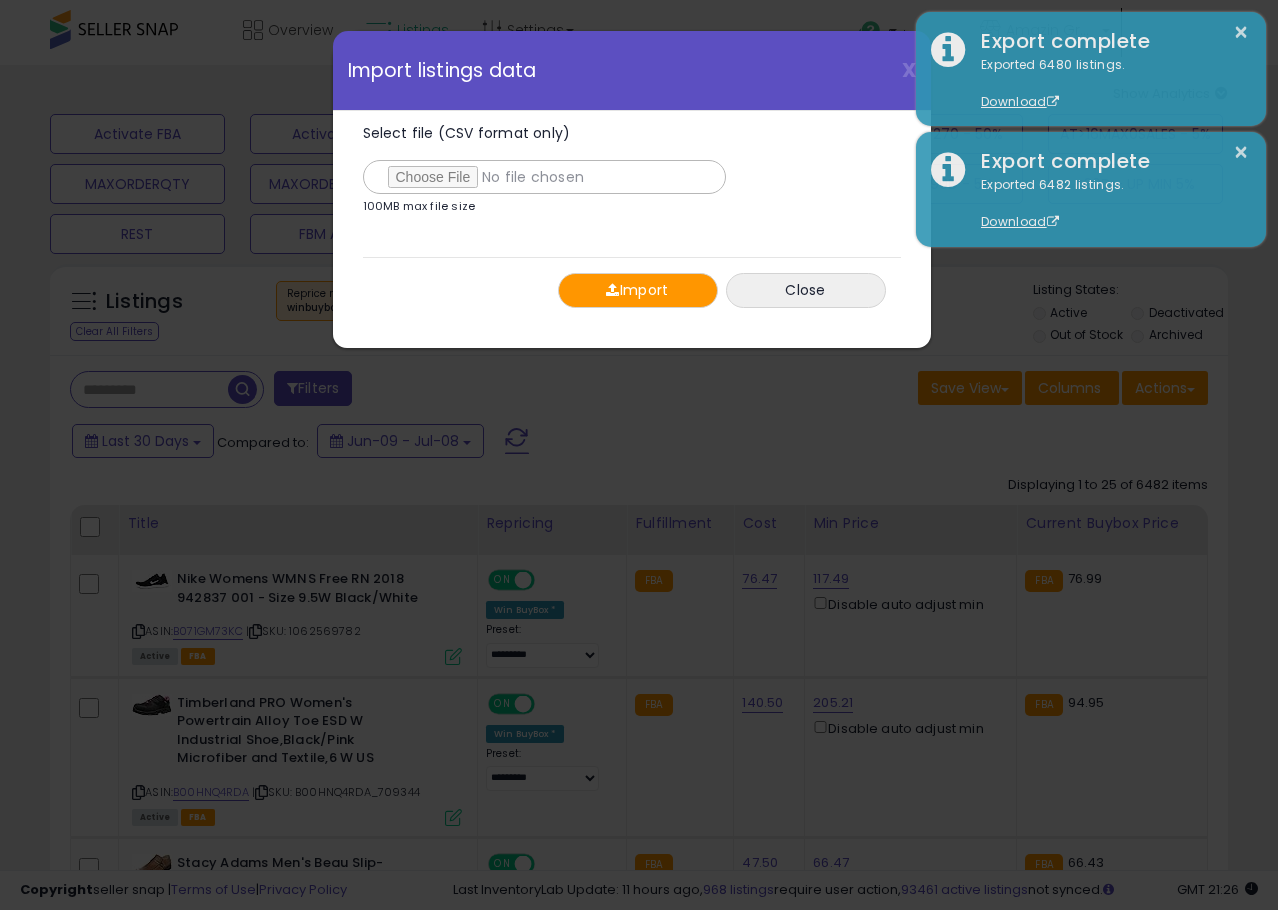 click on "Import" at bounding box center [638, 290] 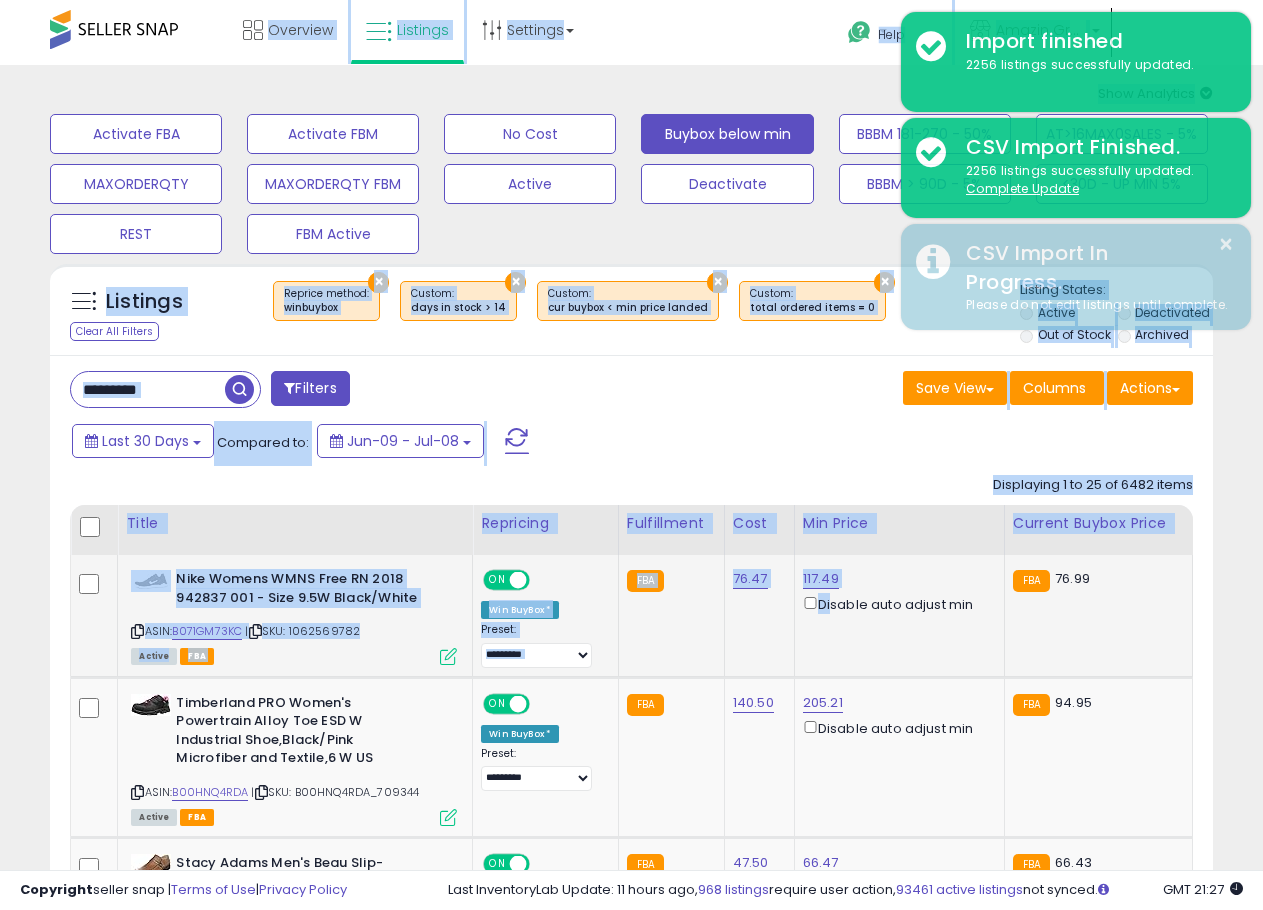 drag, startPoint x: 18, startPoint y: 44, endPoint x: 819, endPoint y: 596, distance: 972.7821 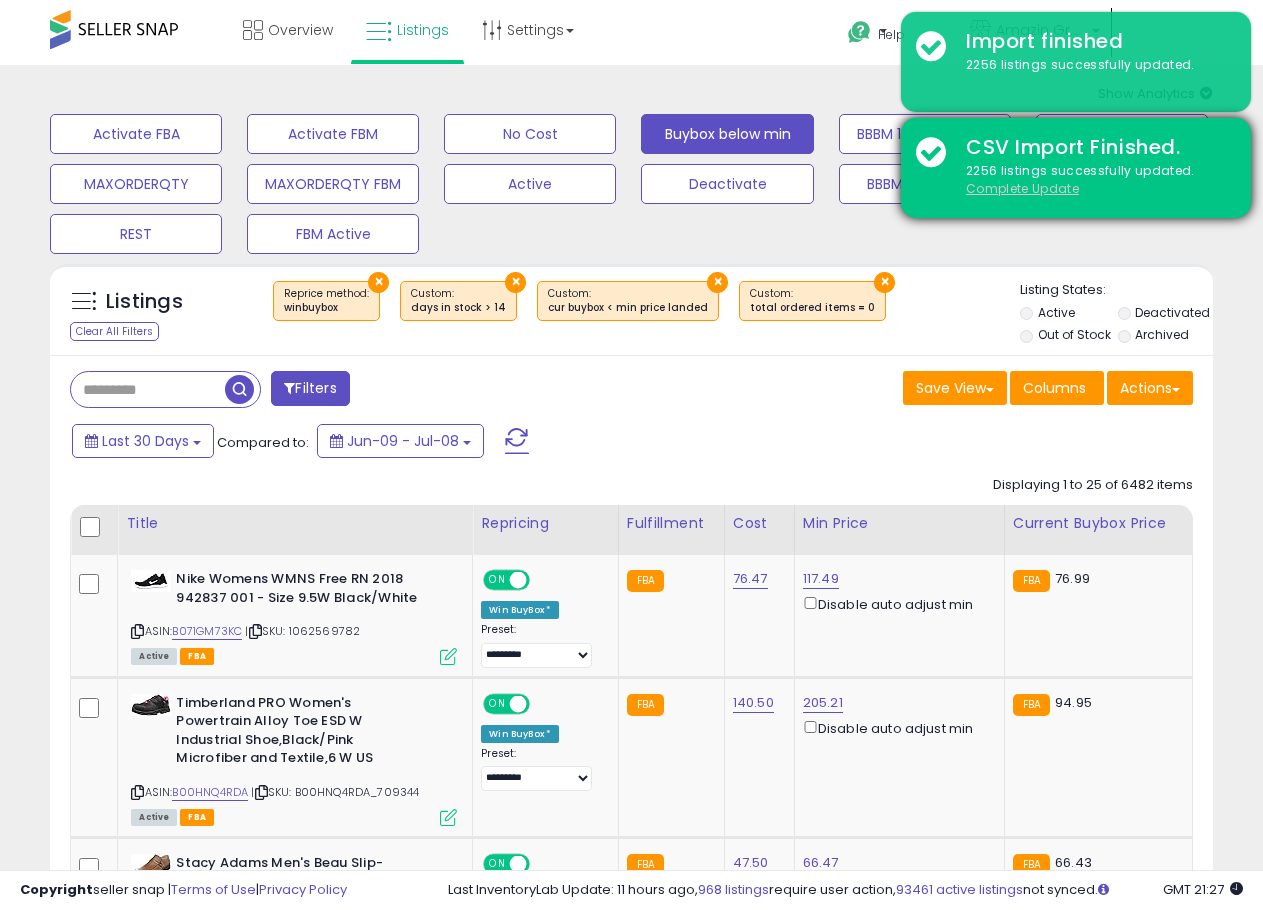 click on "Complete Update" at bounding box center (1022, 188) 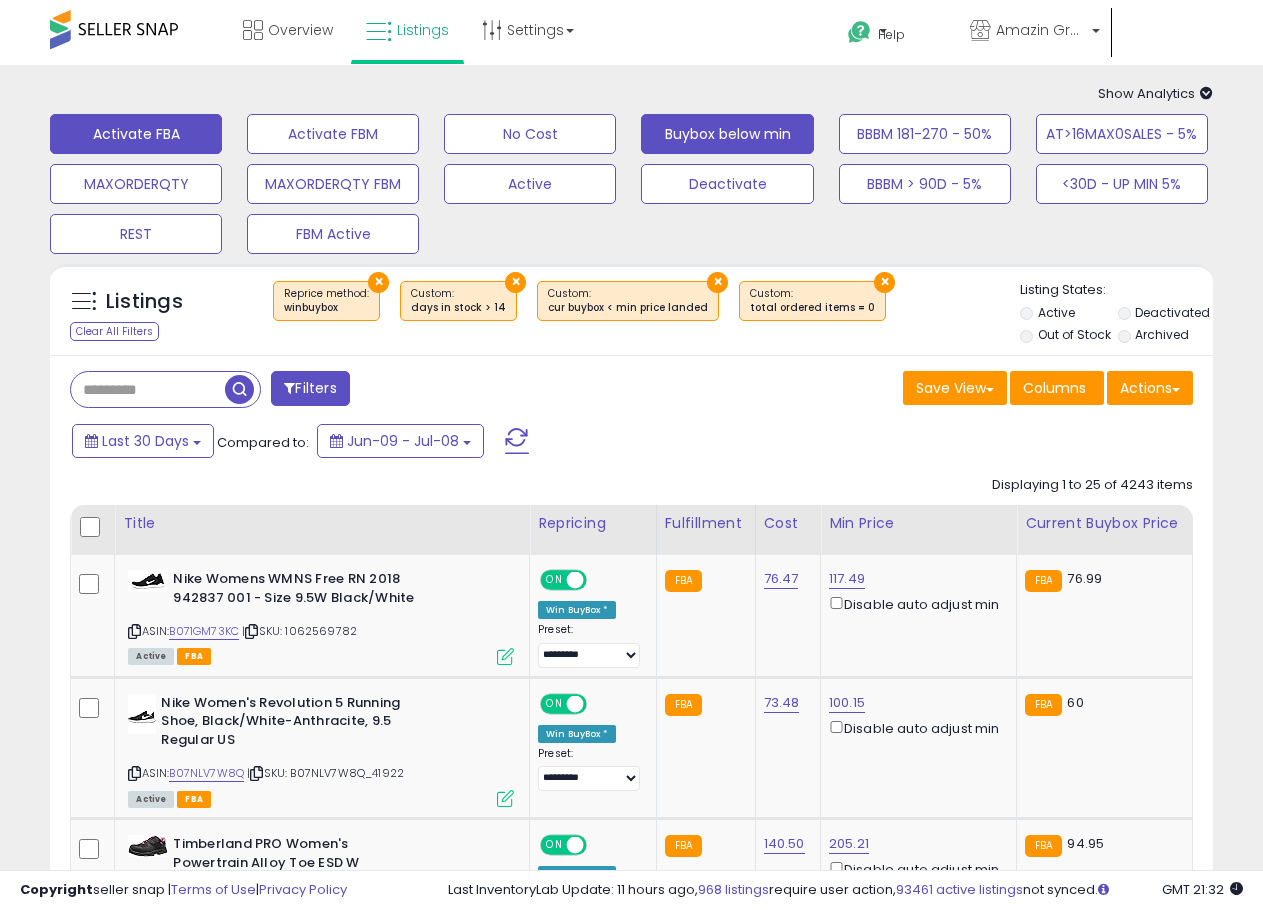 click on "Activate FBA" at bounding box center [136, 134] 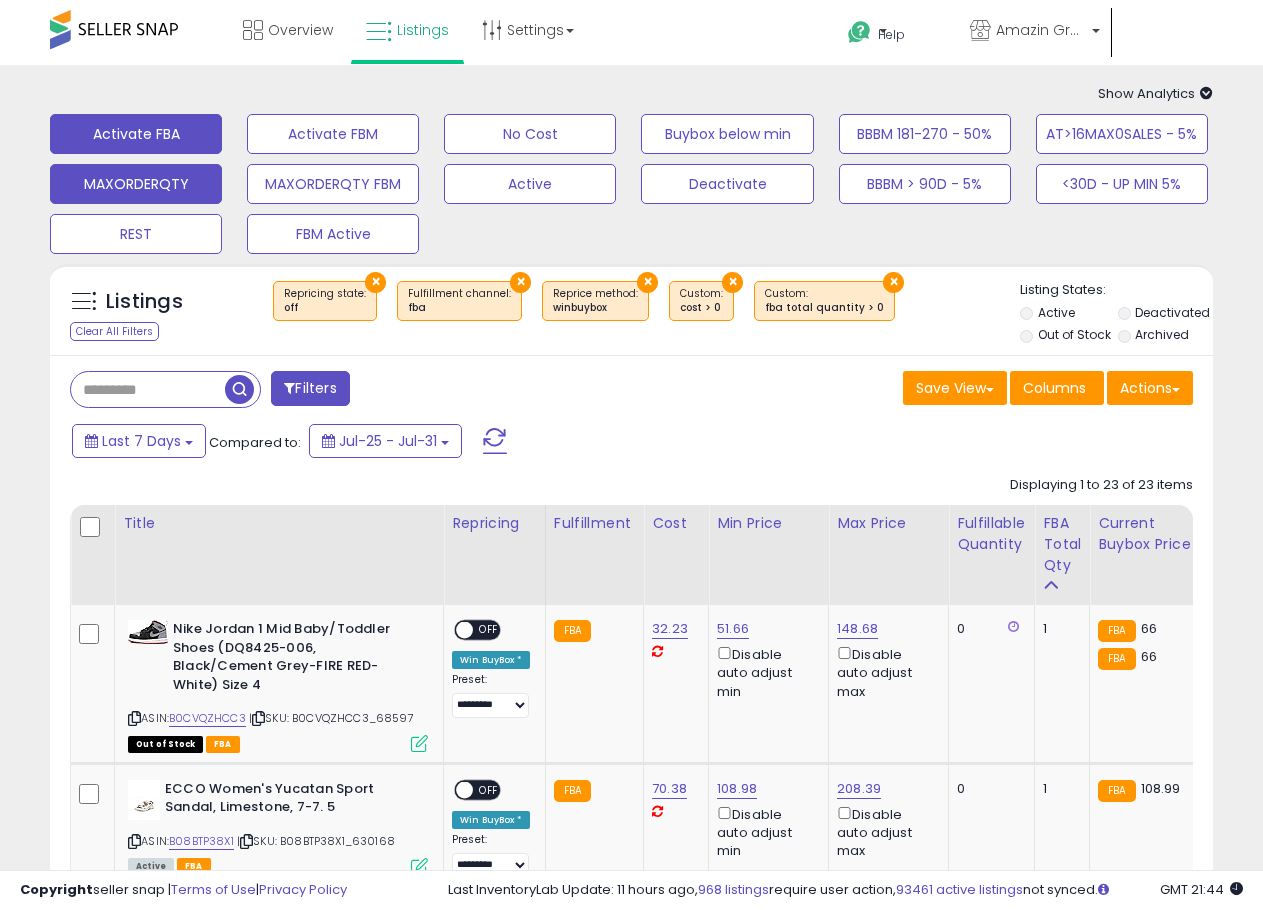 click on "MAXORDERQTY" at bounding box center (333, 134) 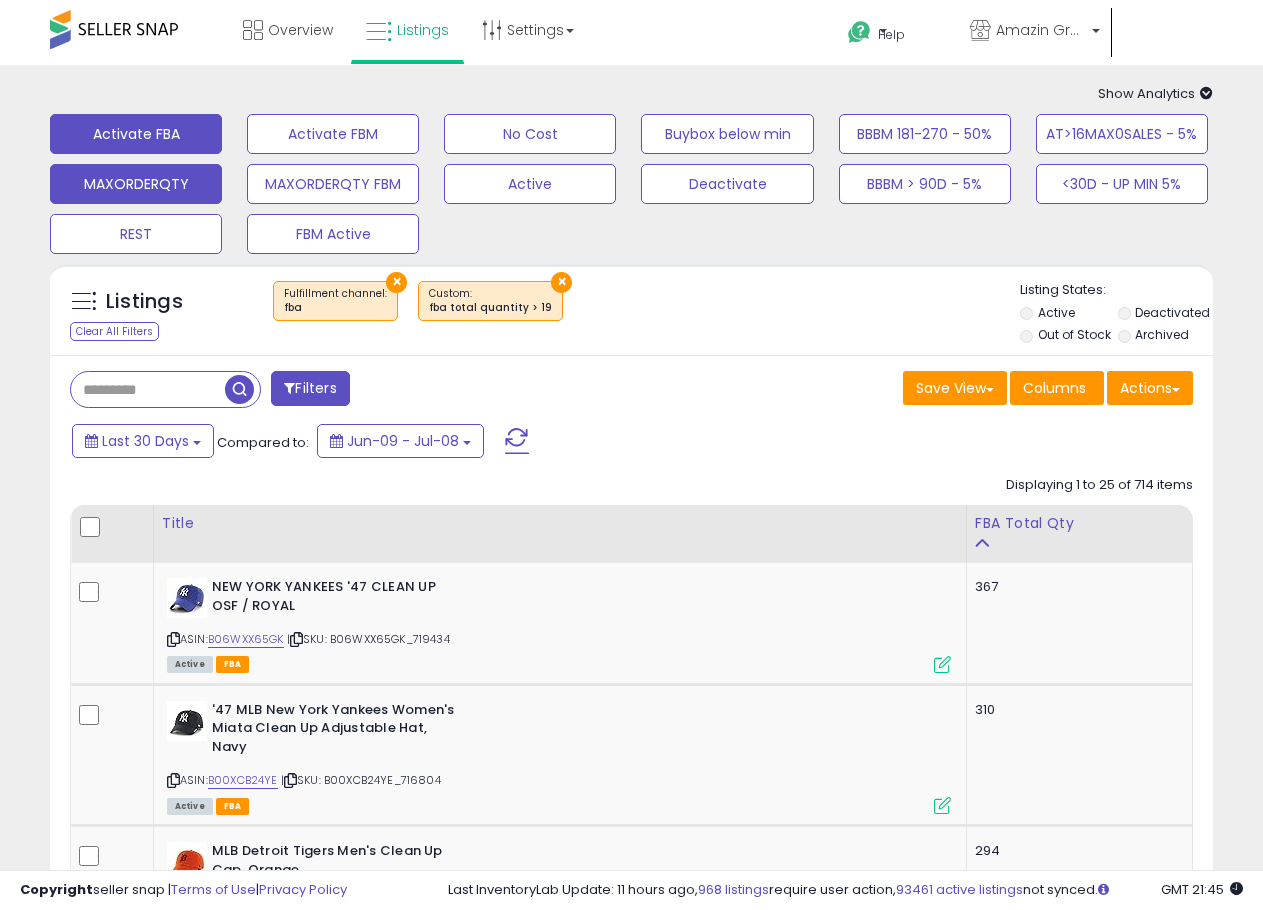 click on "Activate FBA" at bounding box center [136, 134] 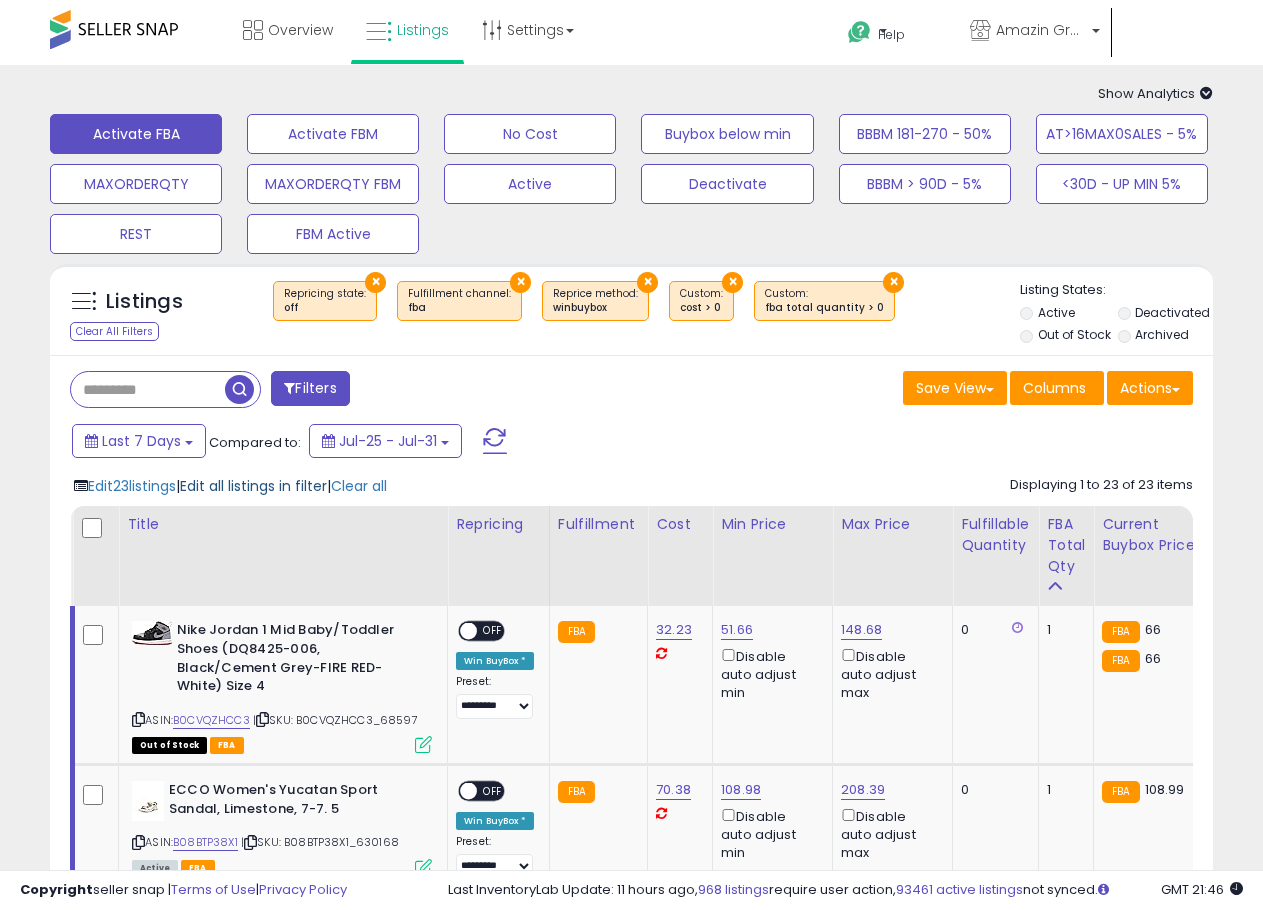 click on "Edit all listings in filter" at bounding box center (253, 486) 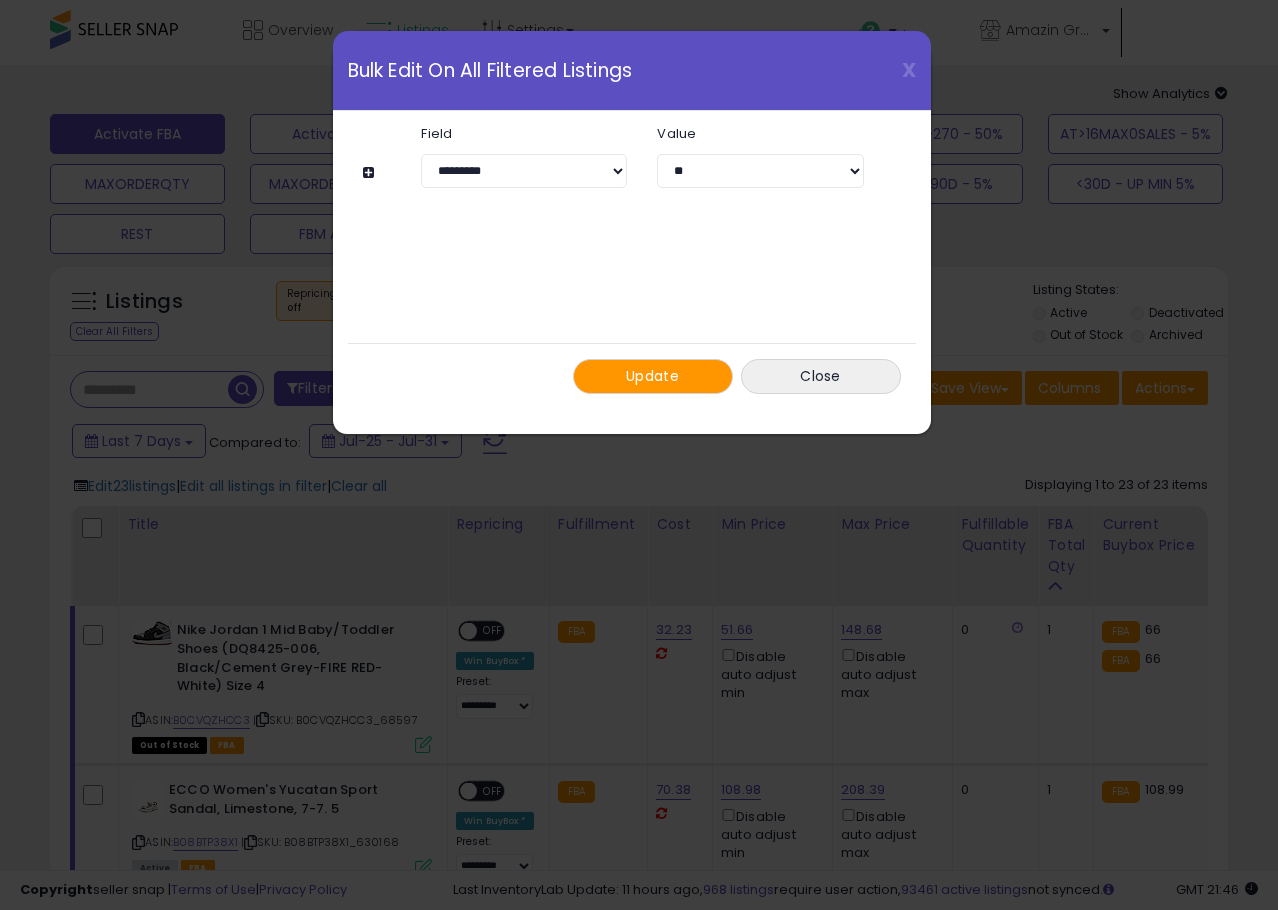click at bounding box center (371, 172) 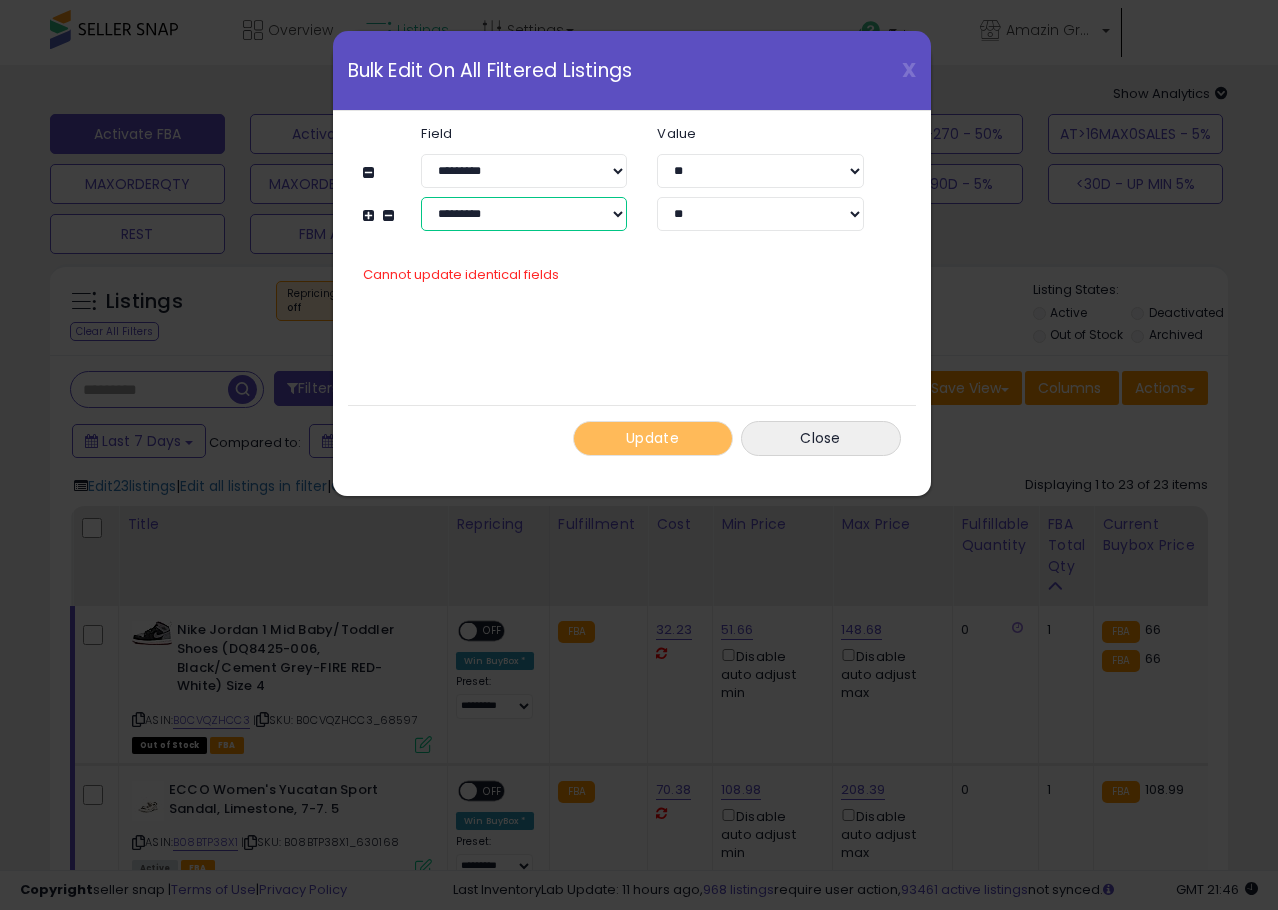 click on "**********" at bounding box center [524, 214] 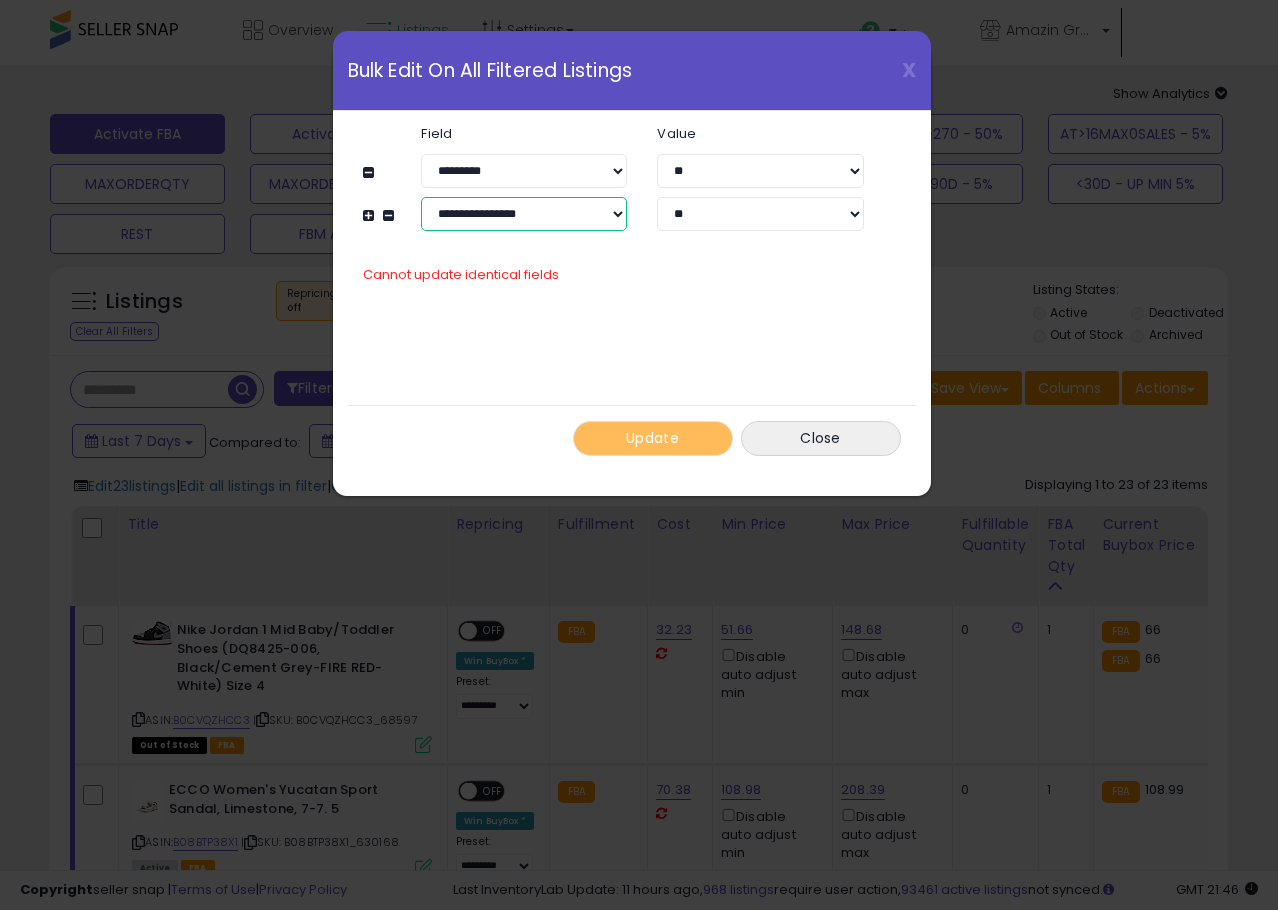 click on "**********" at bounding box center [524, 214] 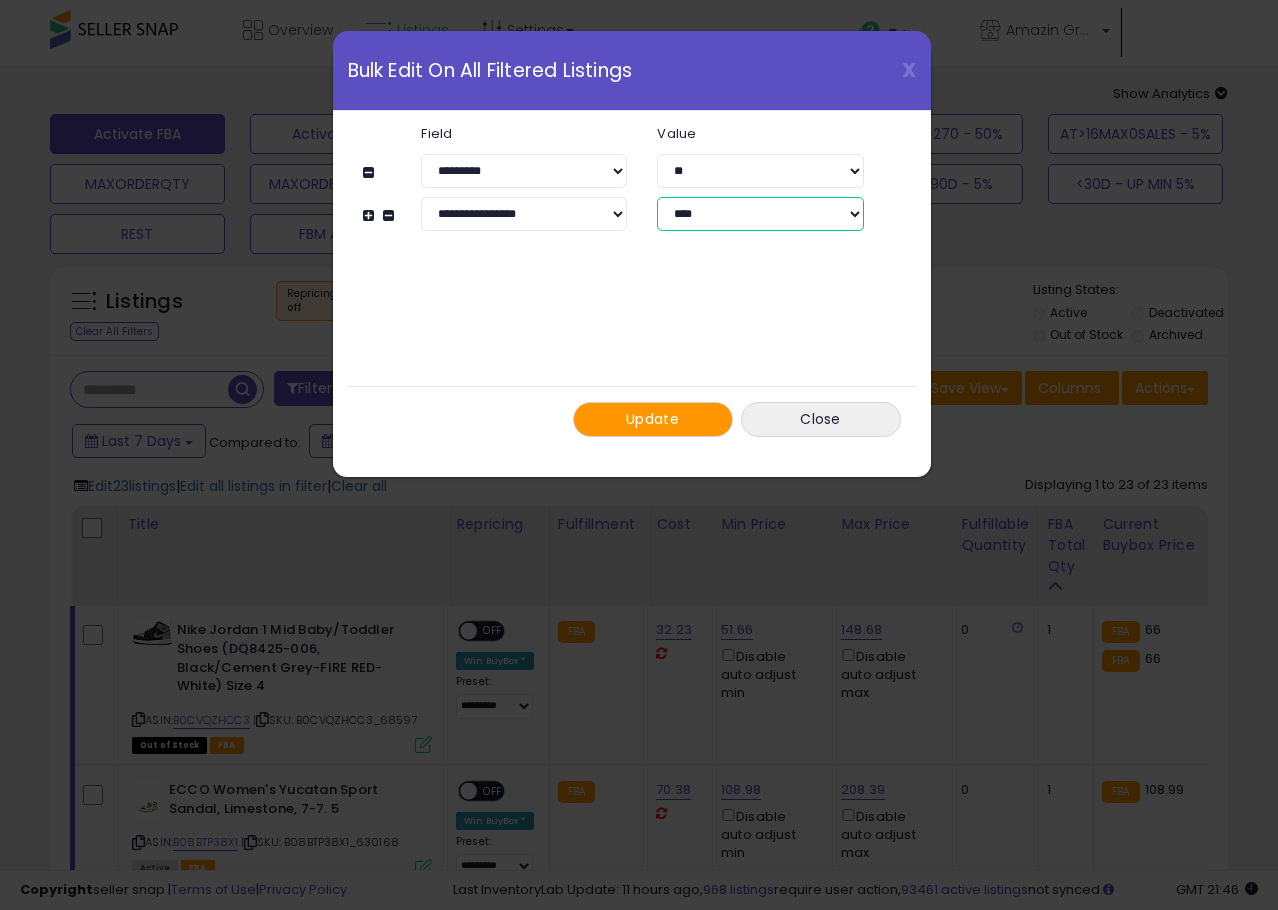click on "**********" at bounding box center (760, 214) 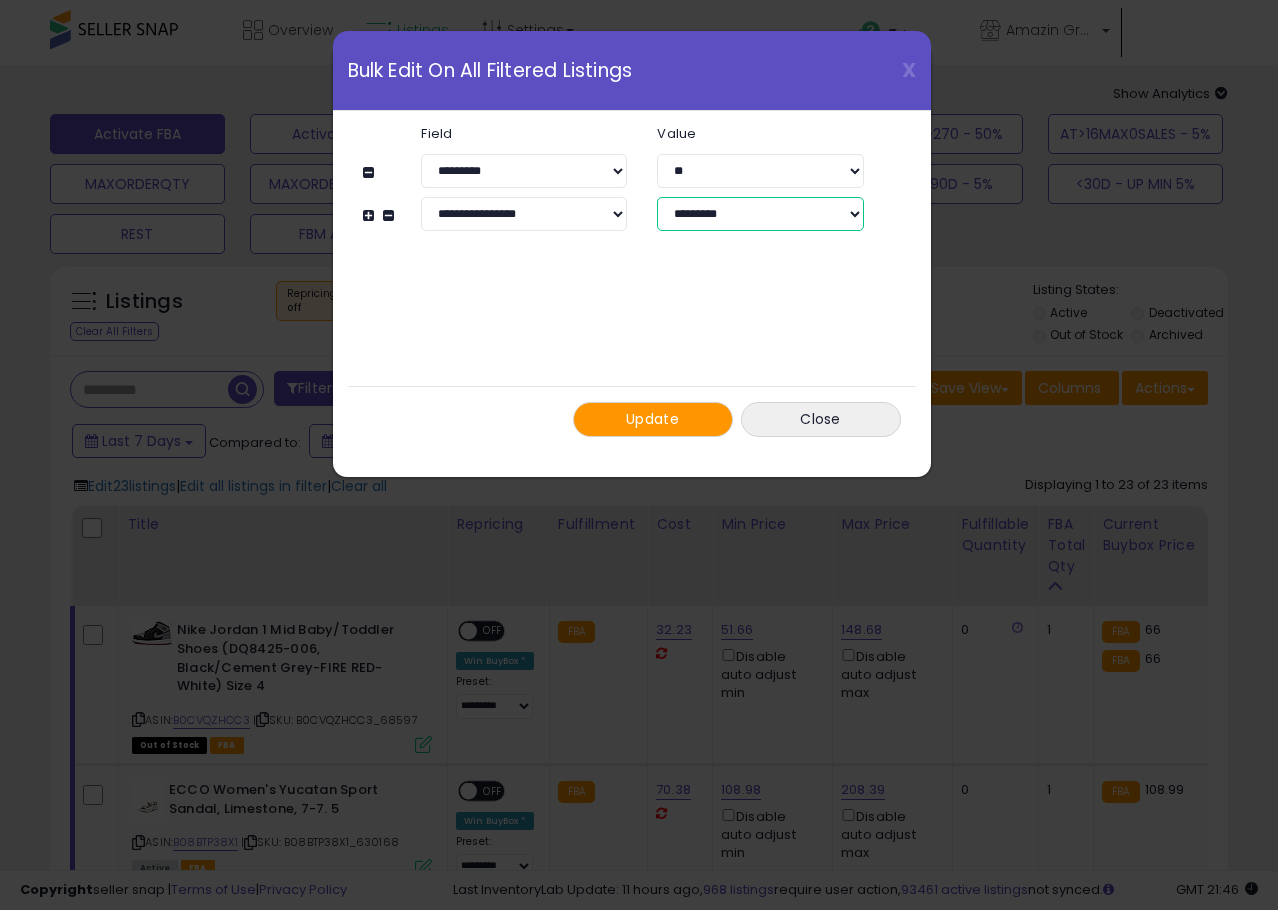 click on "**********" at bounding box center [760, 214] 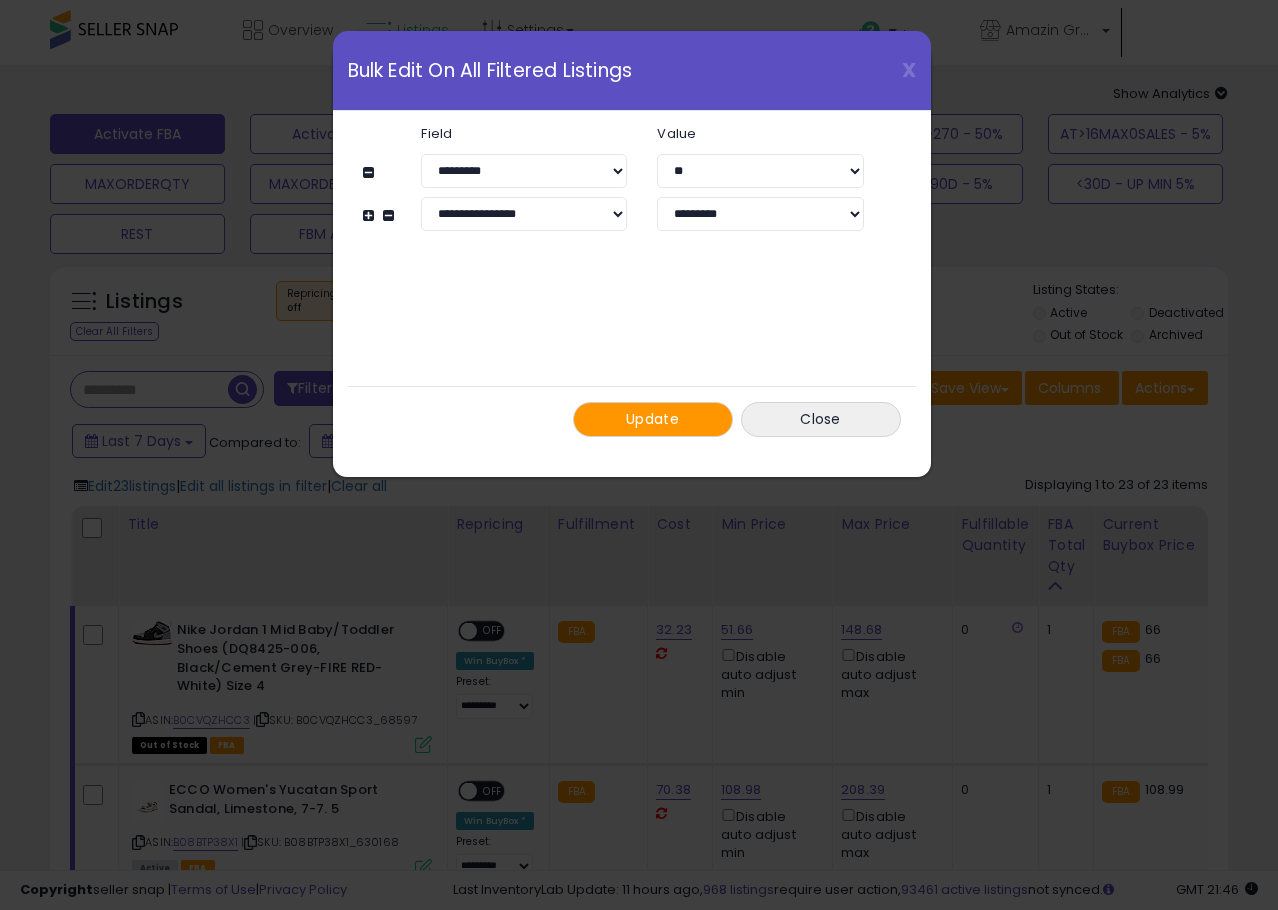 click on "**********" 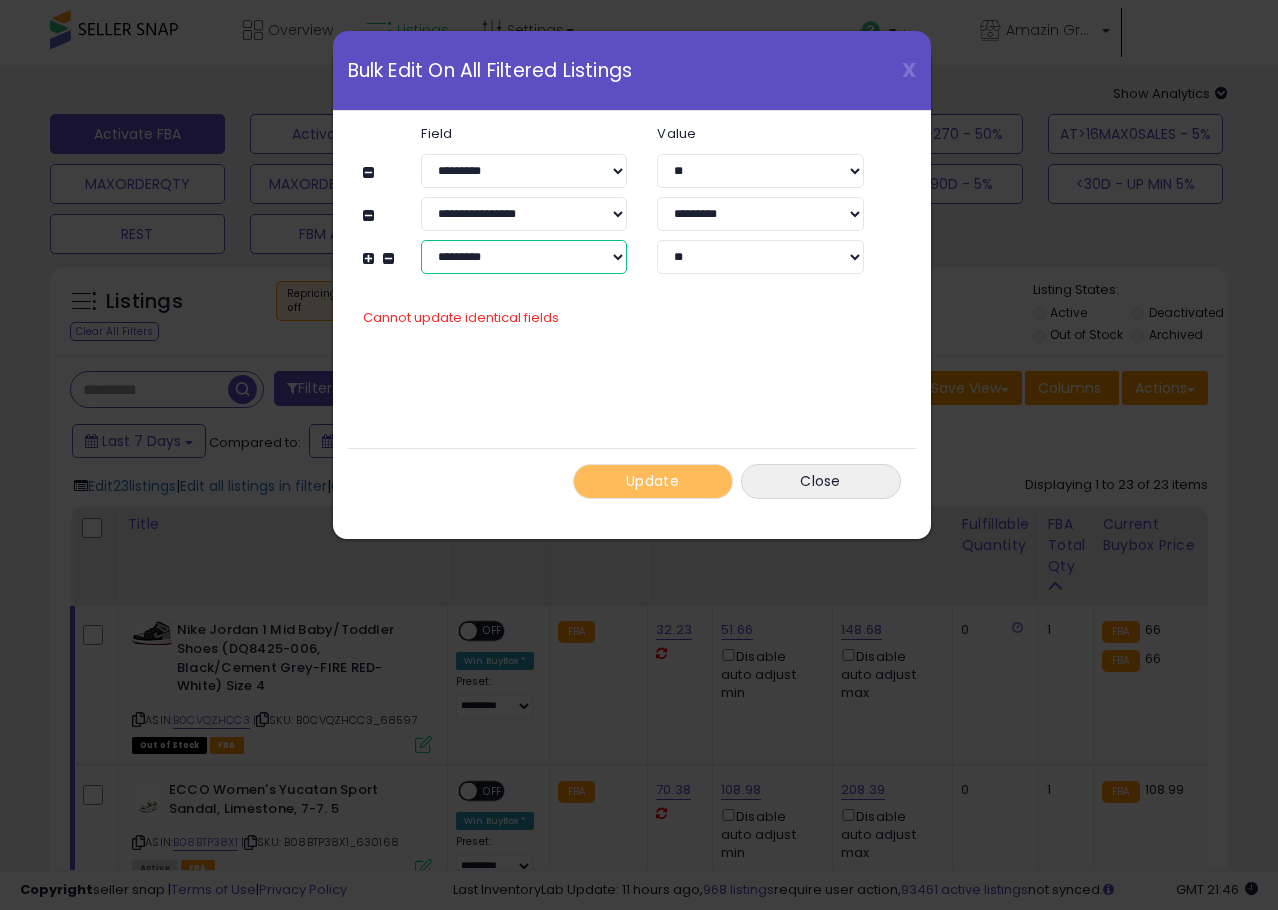 click on "**********" at bounding box center (524, 257) 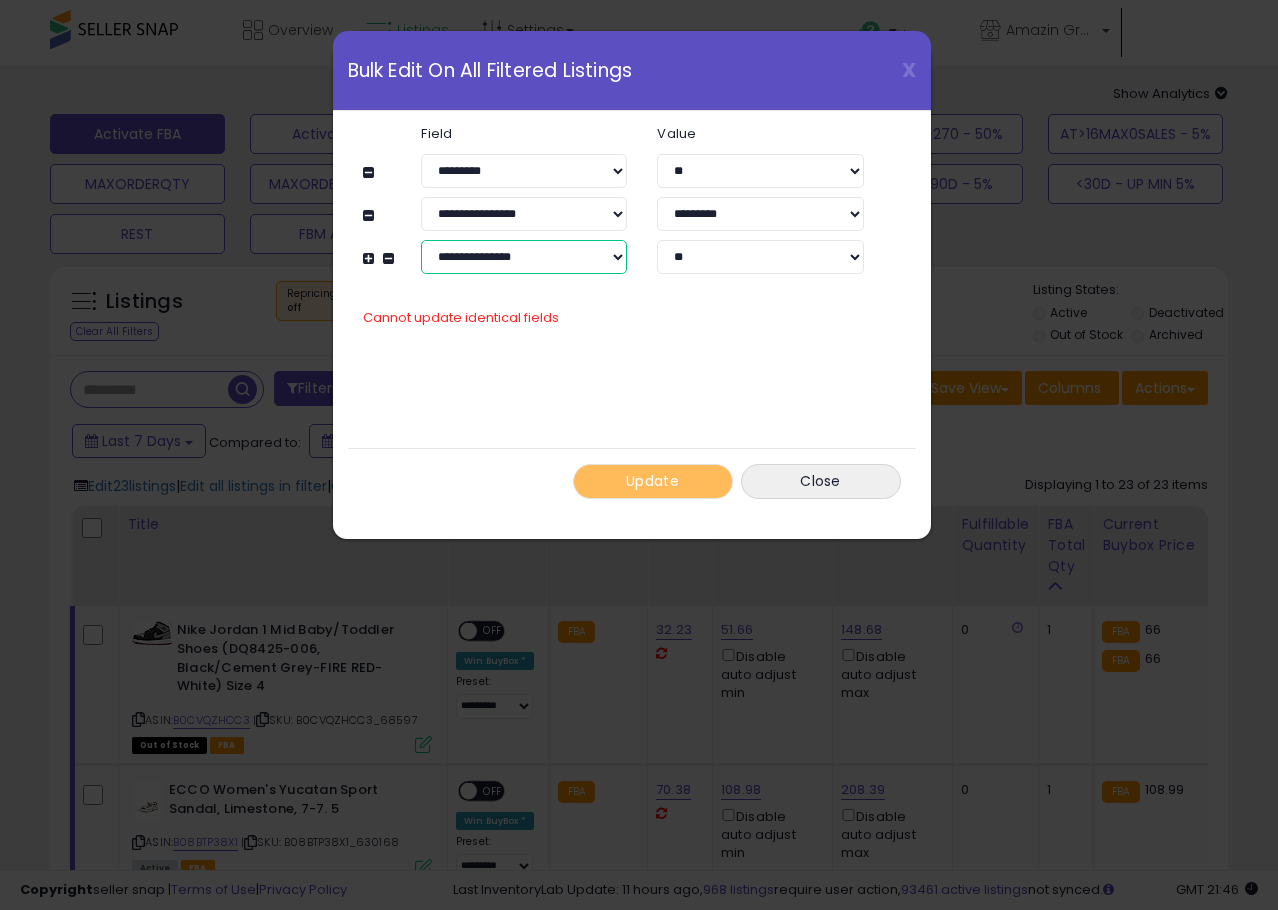 click on "**********" at bounding box center [524, 257] 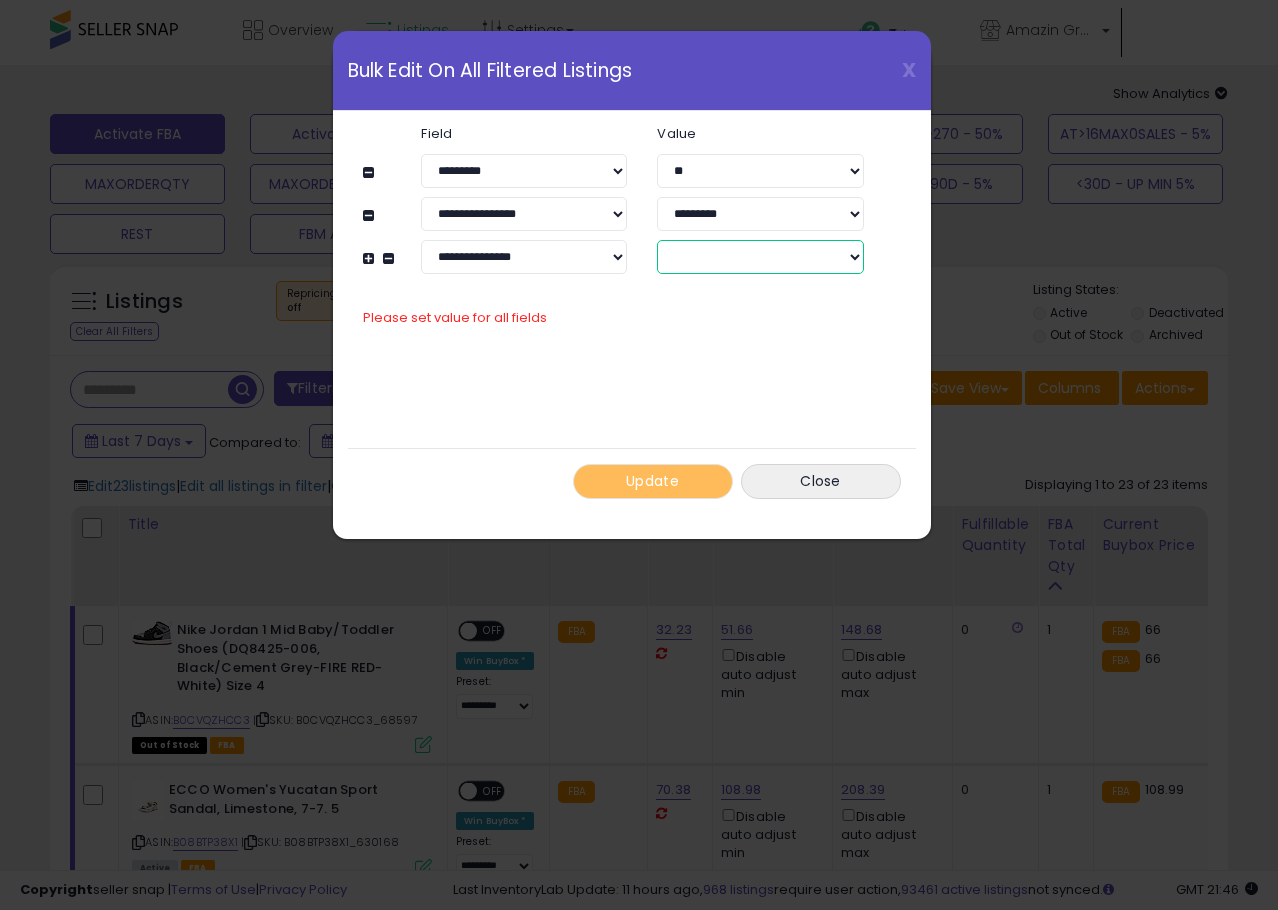 click on "******
*******" at bounding box center (760, 257) 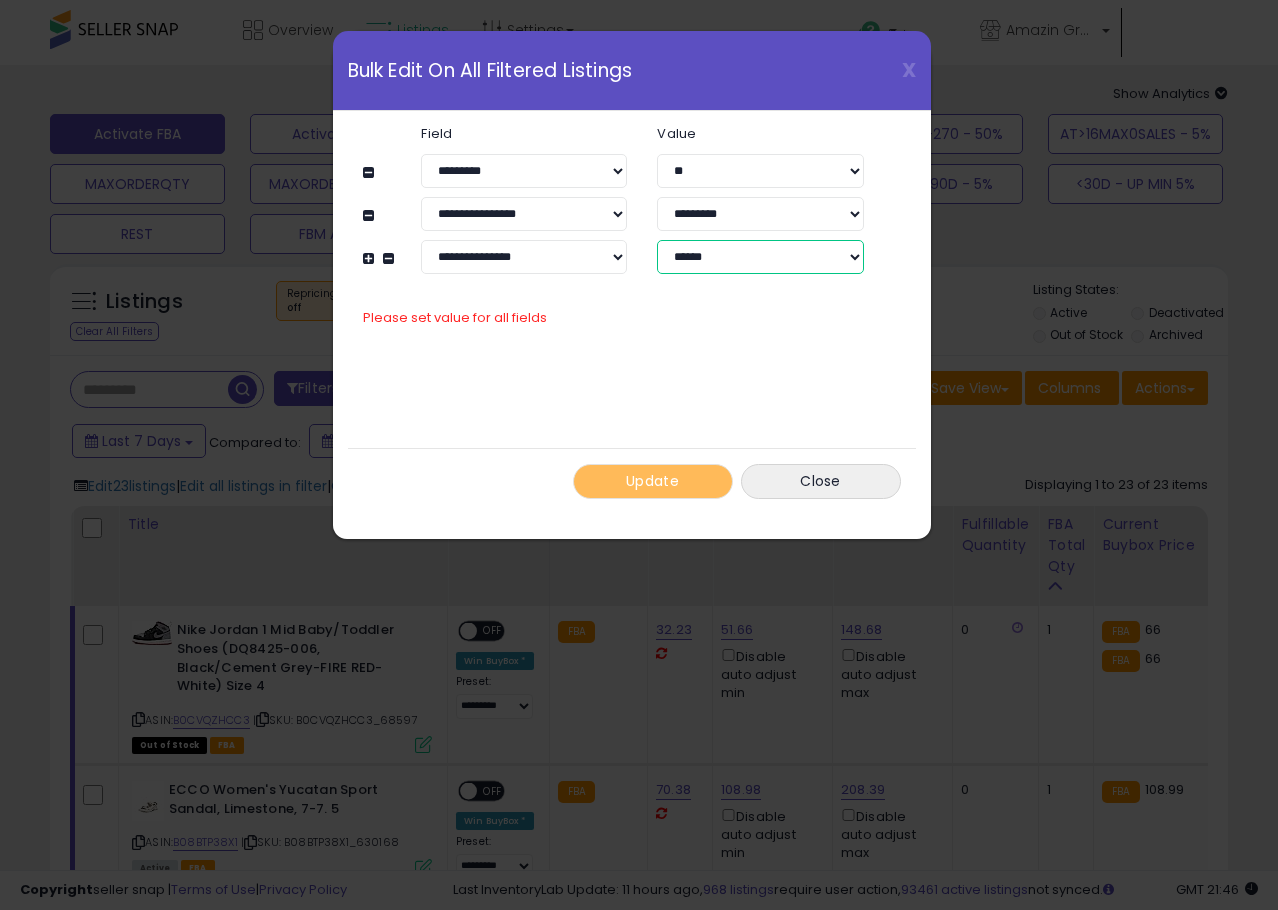 click on "******
*******" at bounding box center [760, 257] 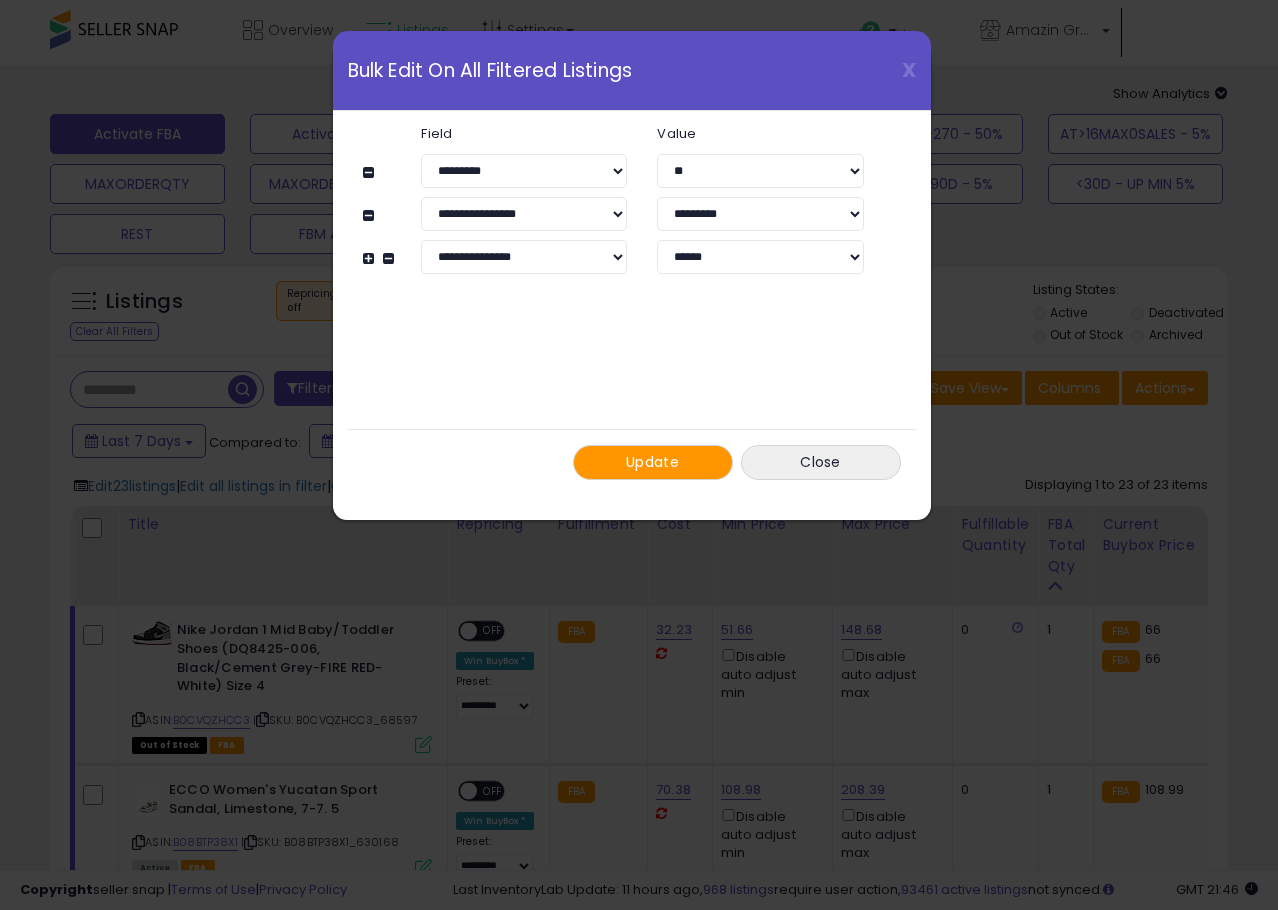 click on "**********" at bounding box center [632, 303] 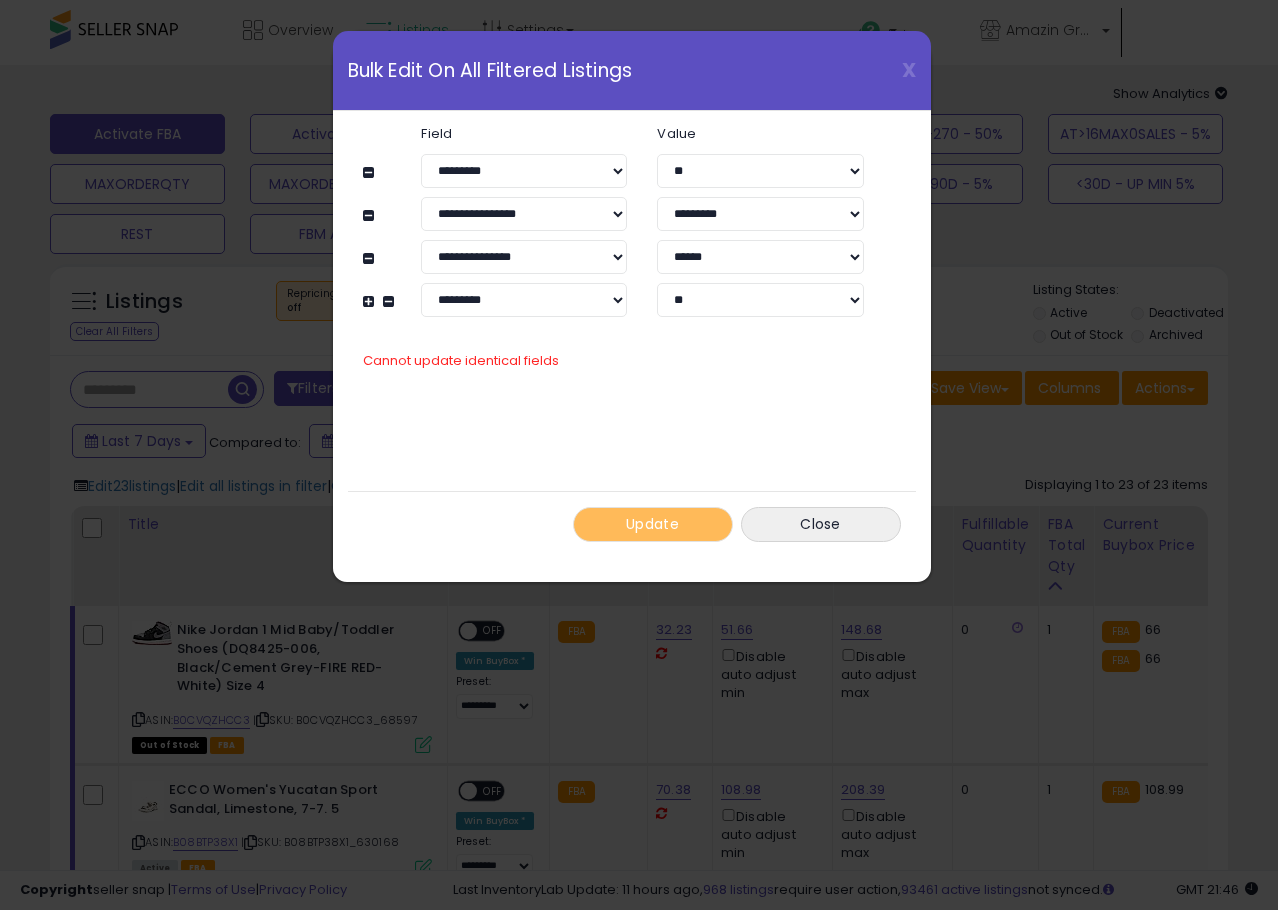 click on "**********" 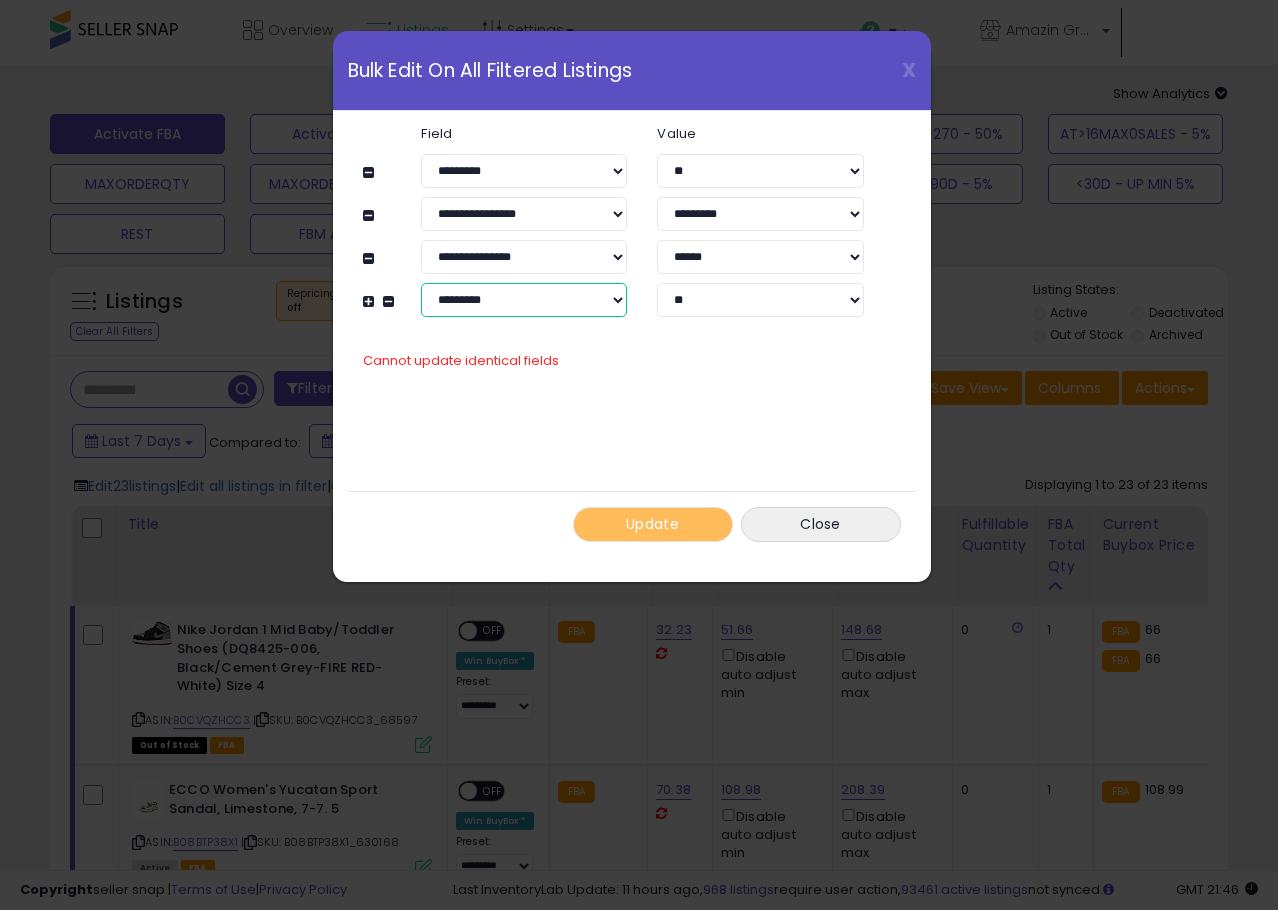 click on "**********" at bounding box center [524, 300] 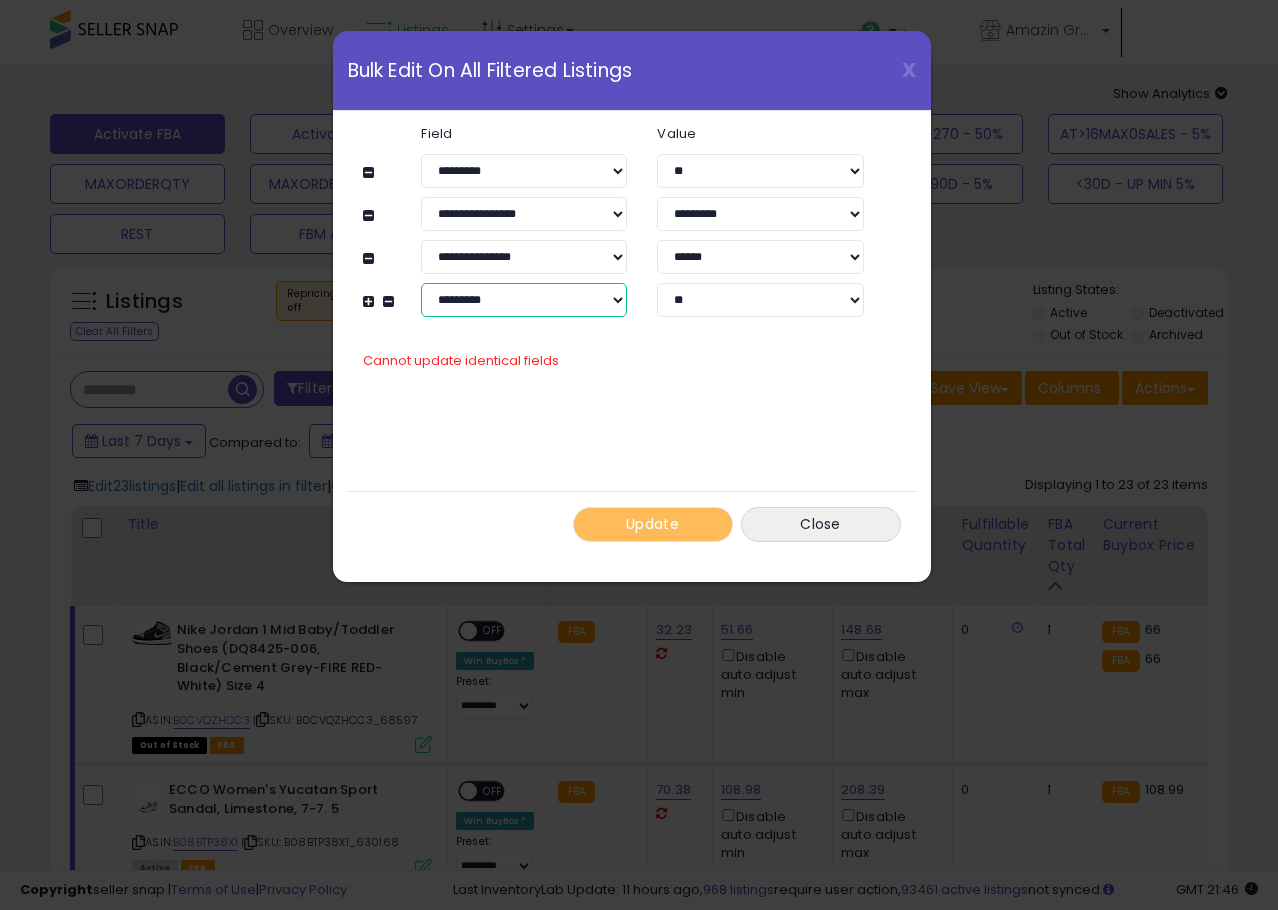 select on "**********" 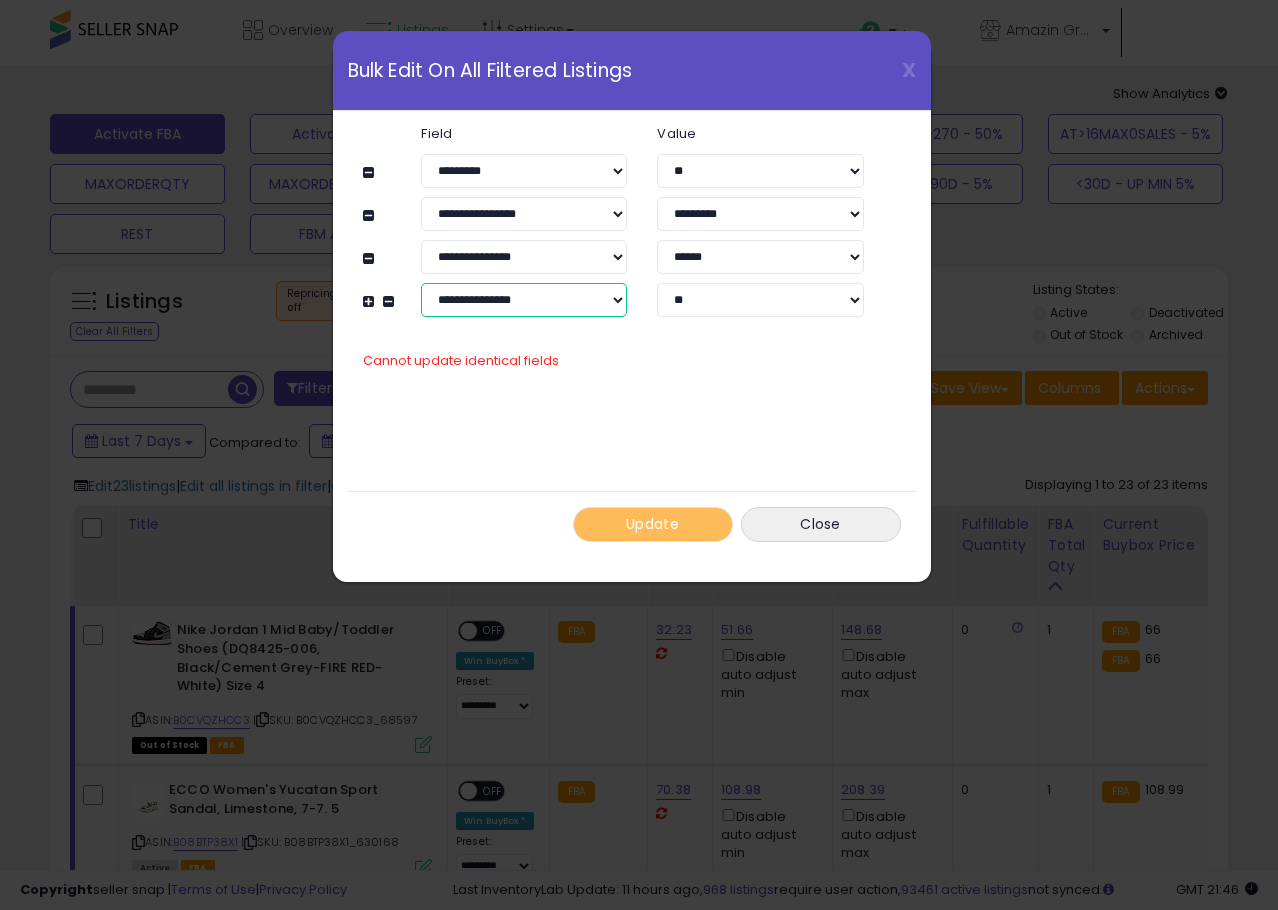 click on "**********" at bounding box center (524, 300) 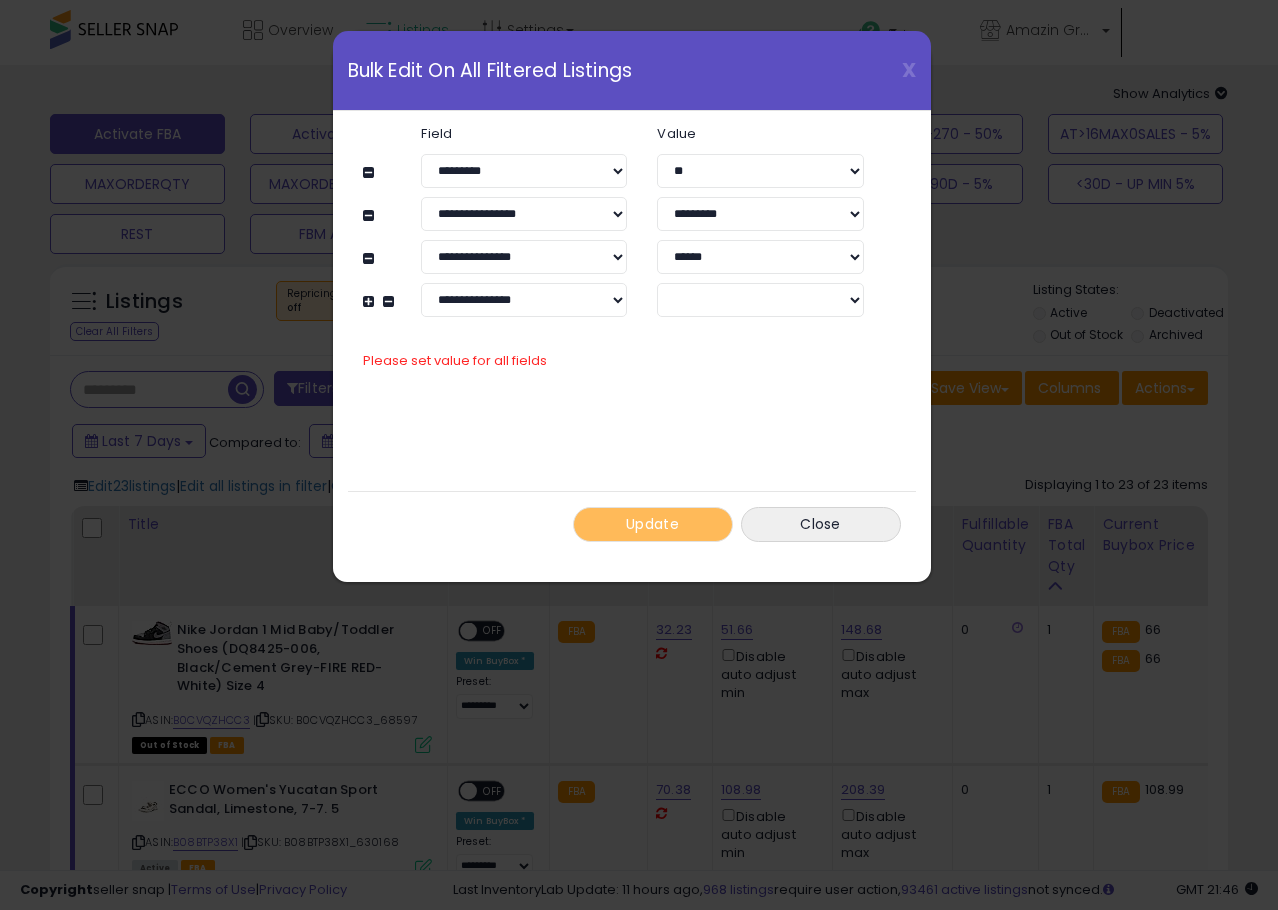 click on "**********" at bounding box center (632, 334) 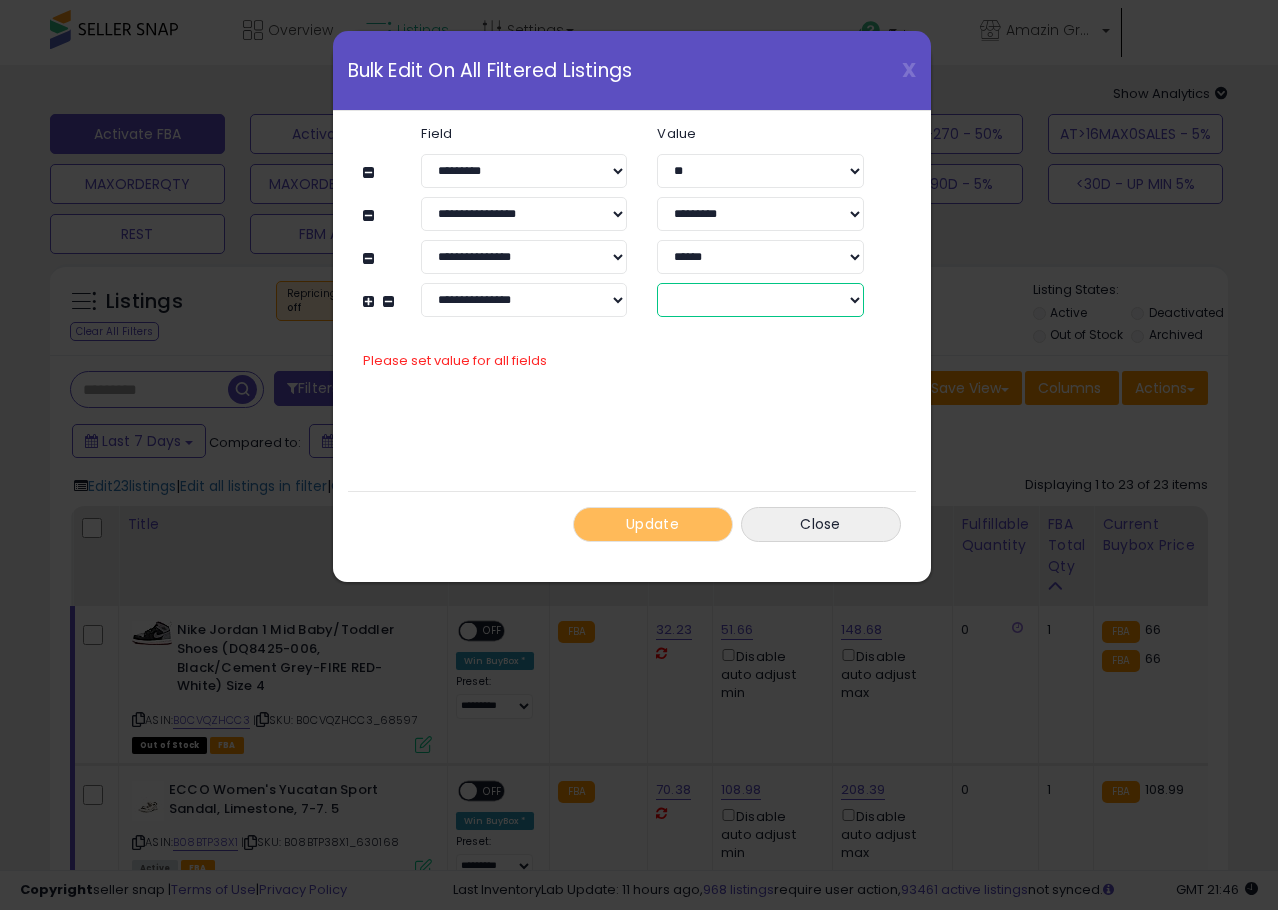 click on "******
*******" at bounding box center (760, 300) 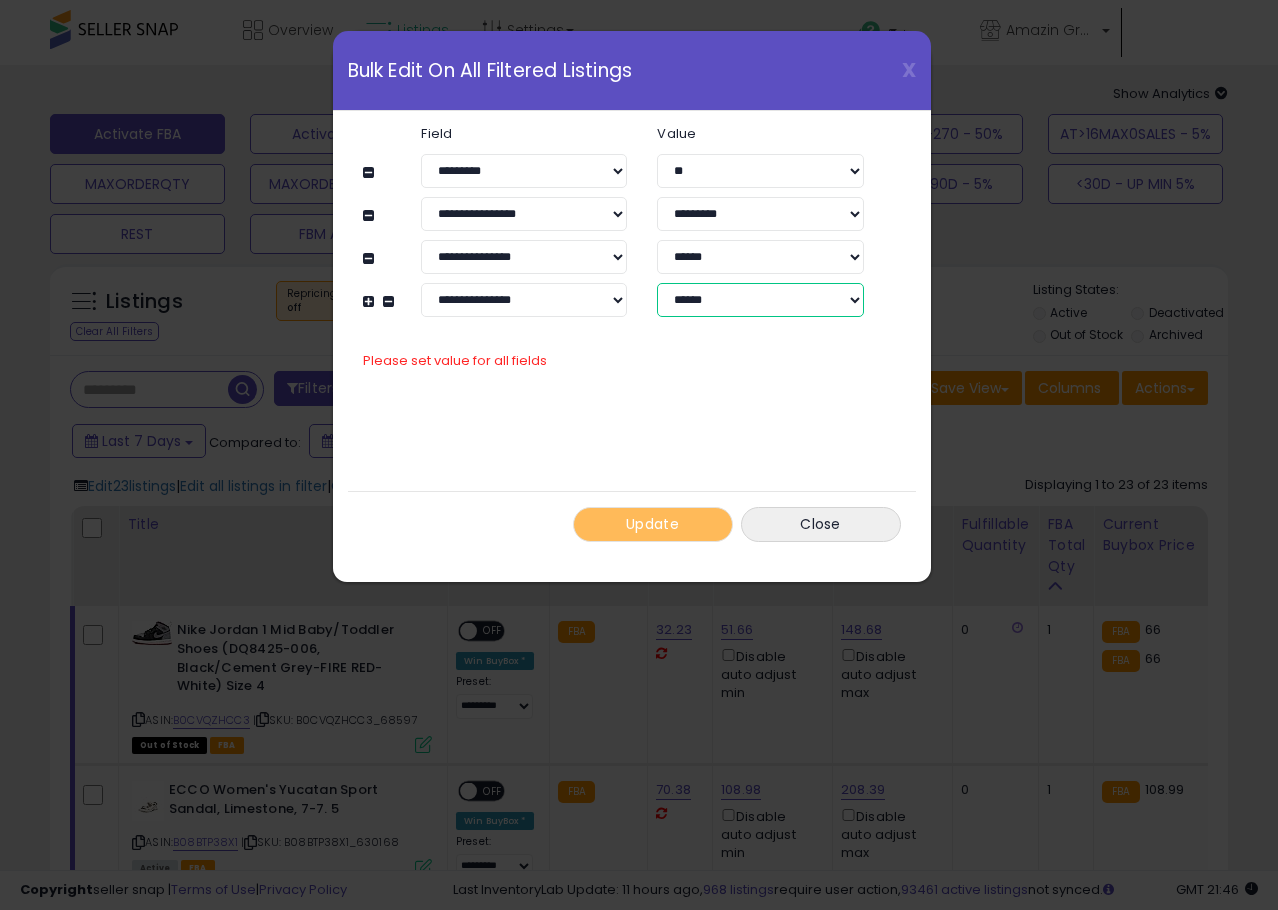 click on "******
*******" at bounding box center [760, 300] 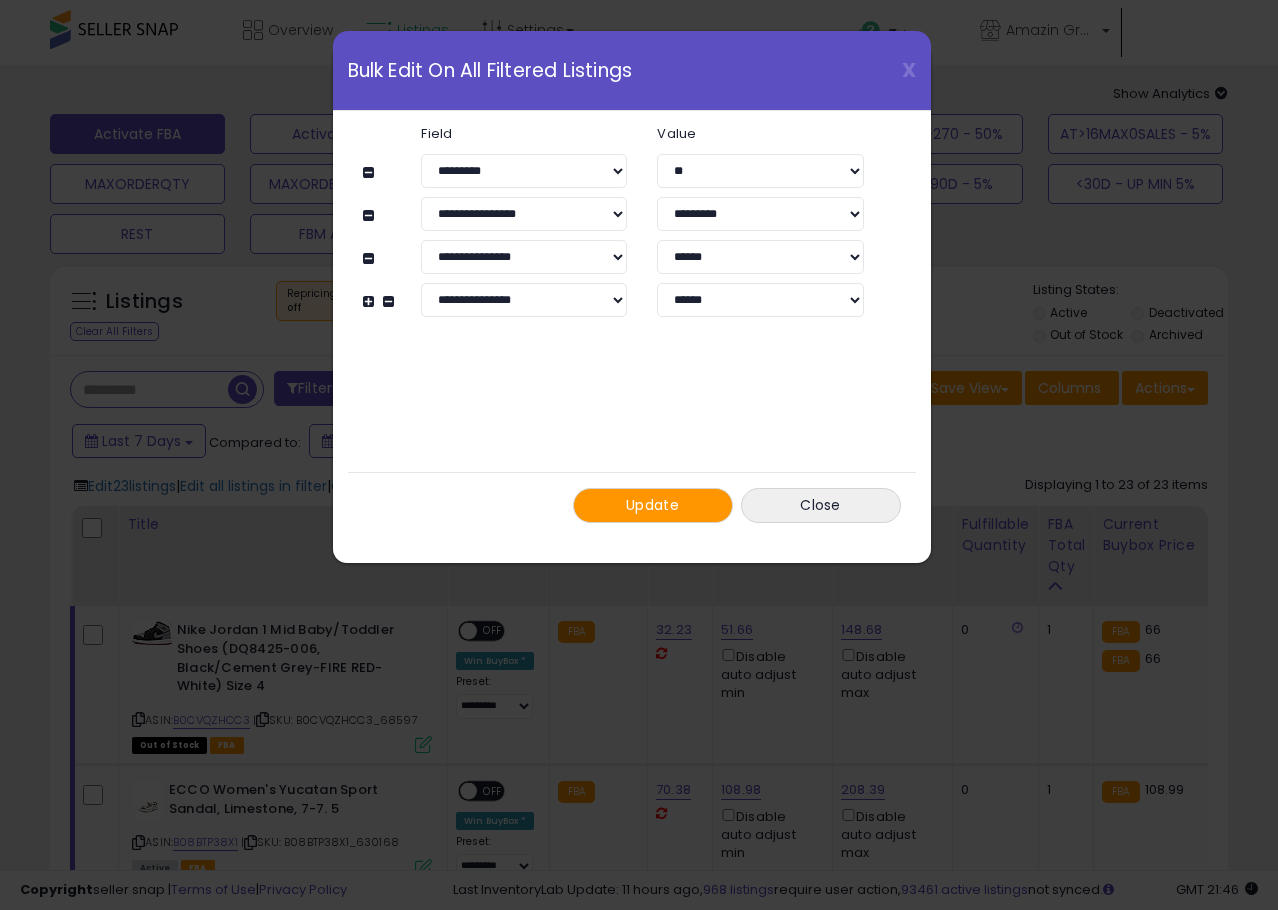 click on "**********" at bounding box center (632, 324) 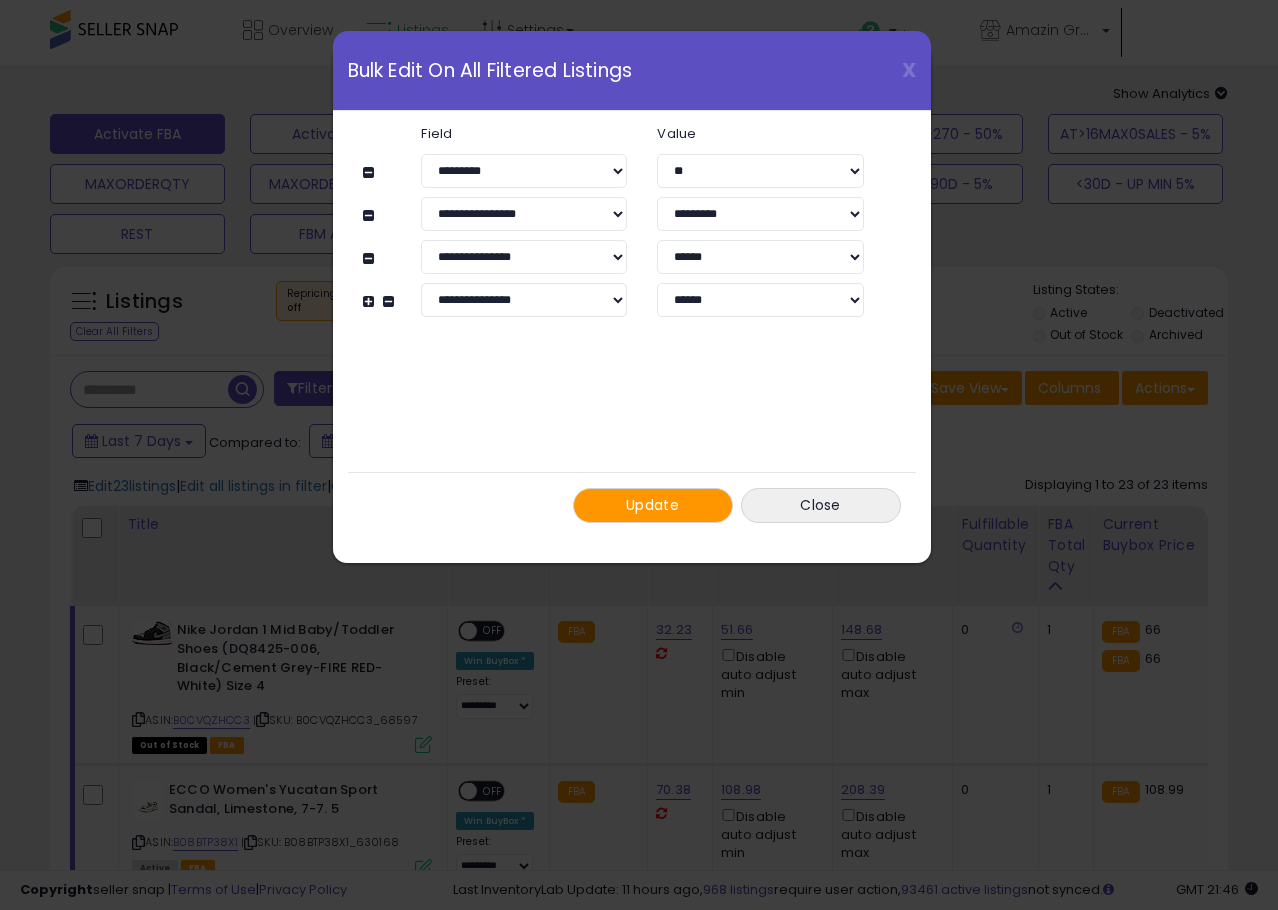 click at bounding box center (371, 301) 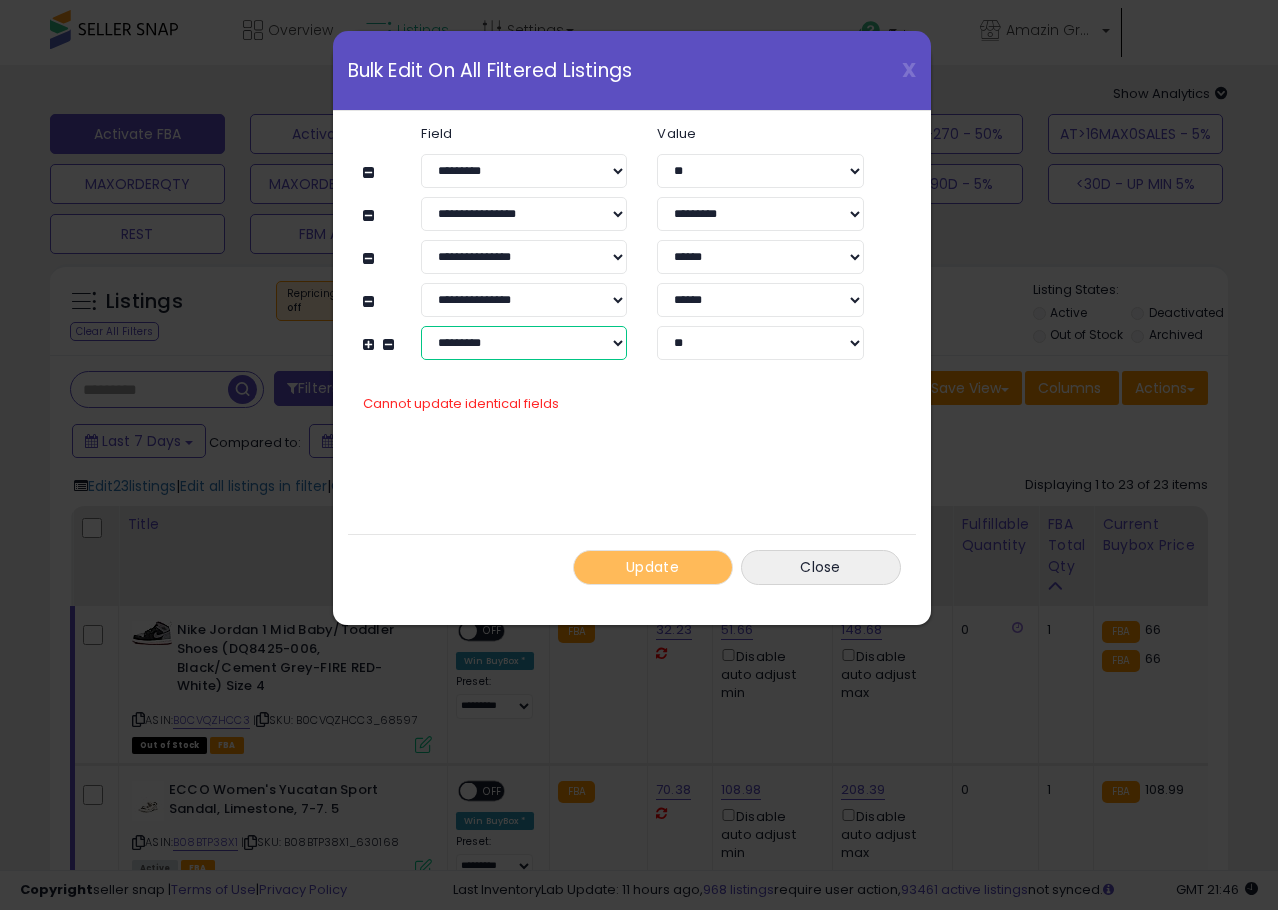 click on "**********" at bounding box center [524, 343] 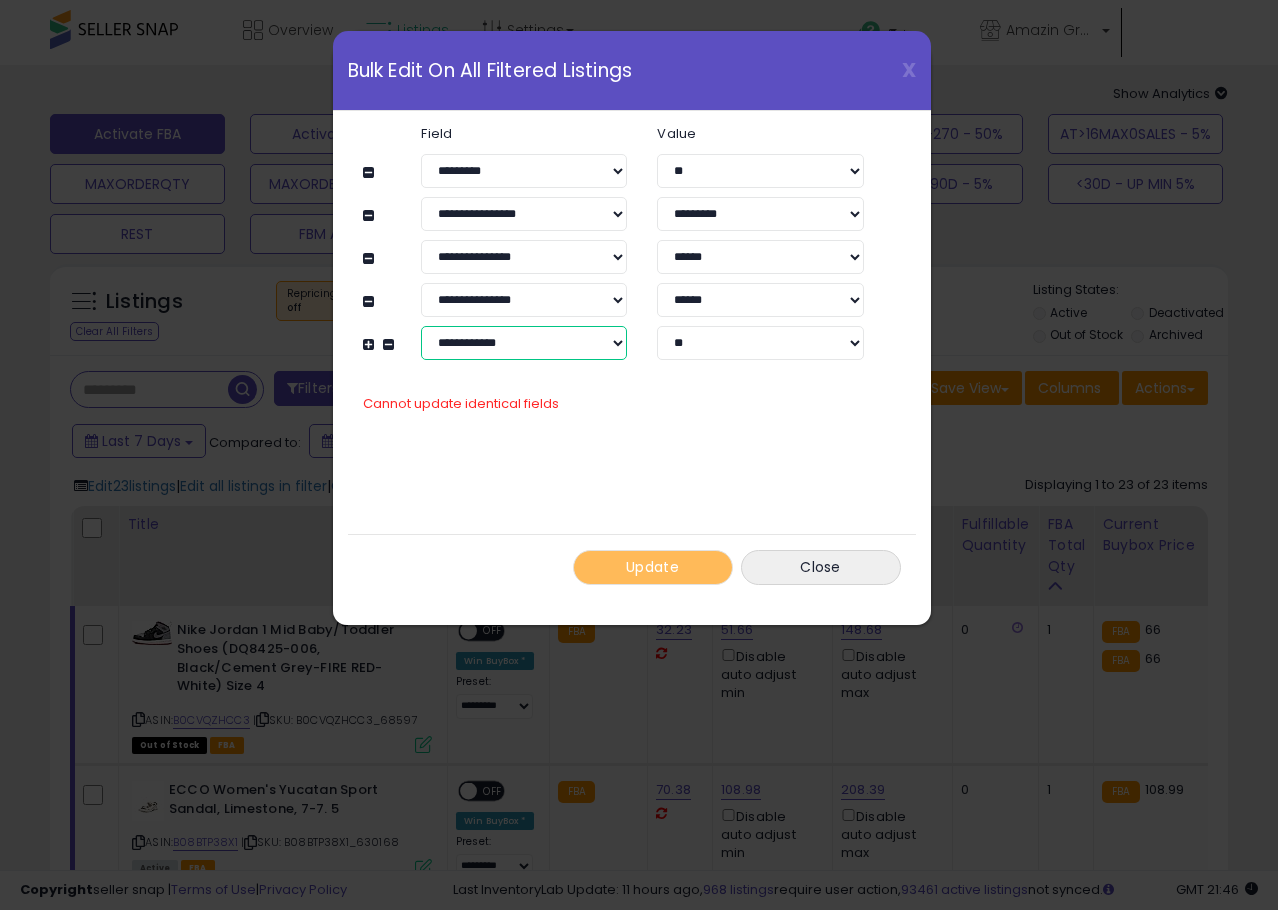 click on "**********" at bounding box center [524, 343] 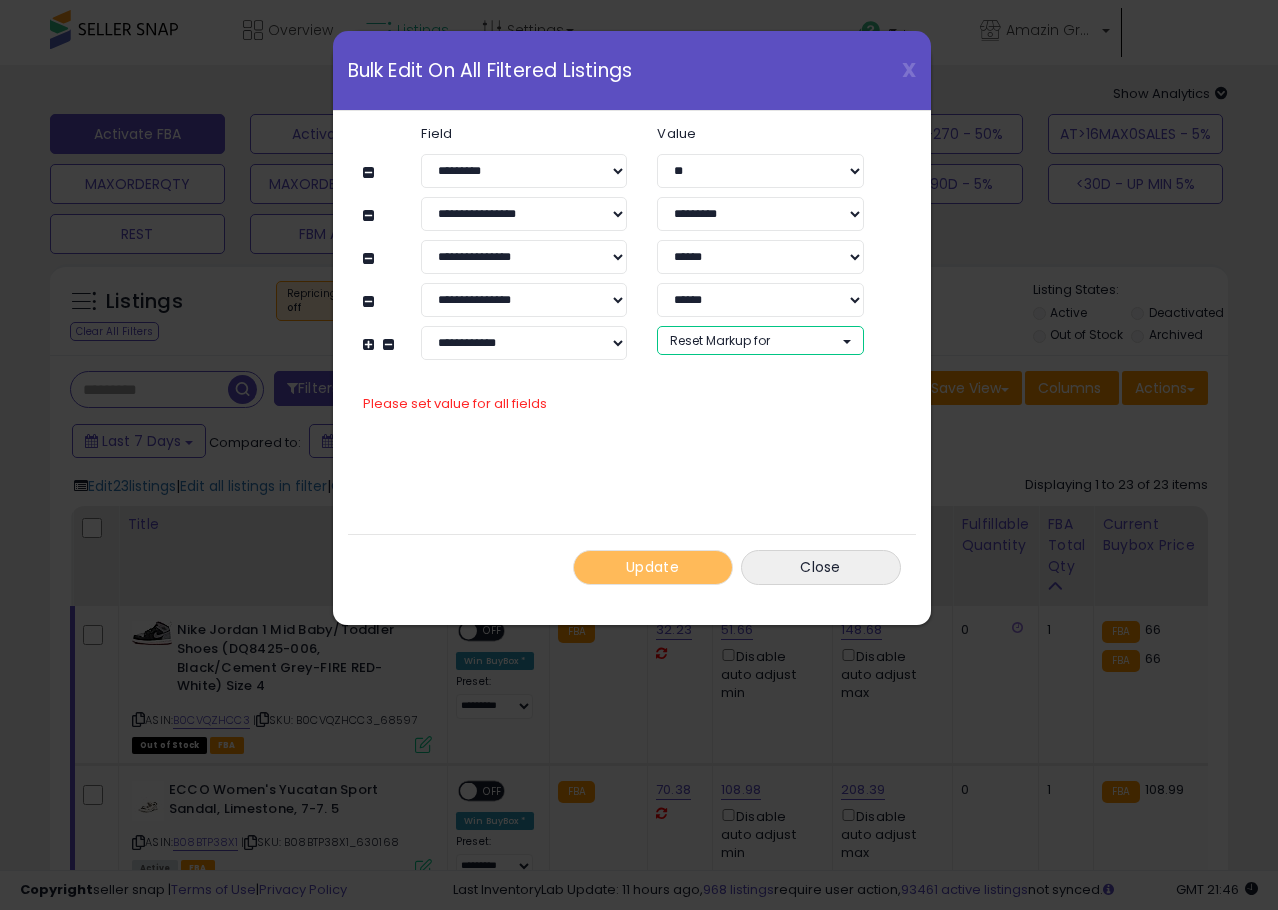 click on "Reset Markup for" at bounding box center [720, 340] 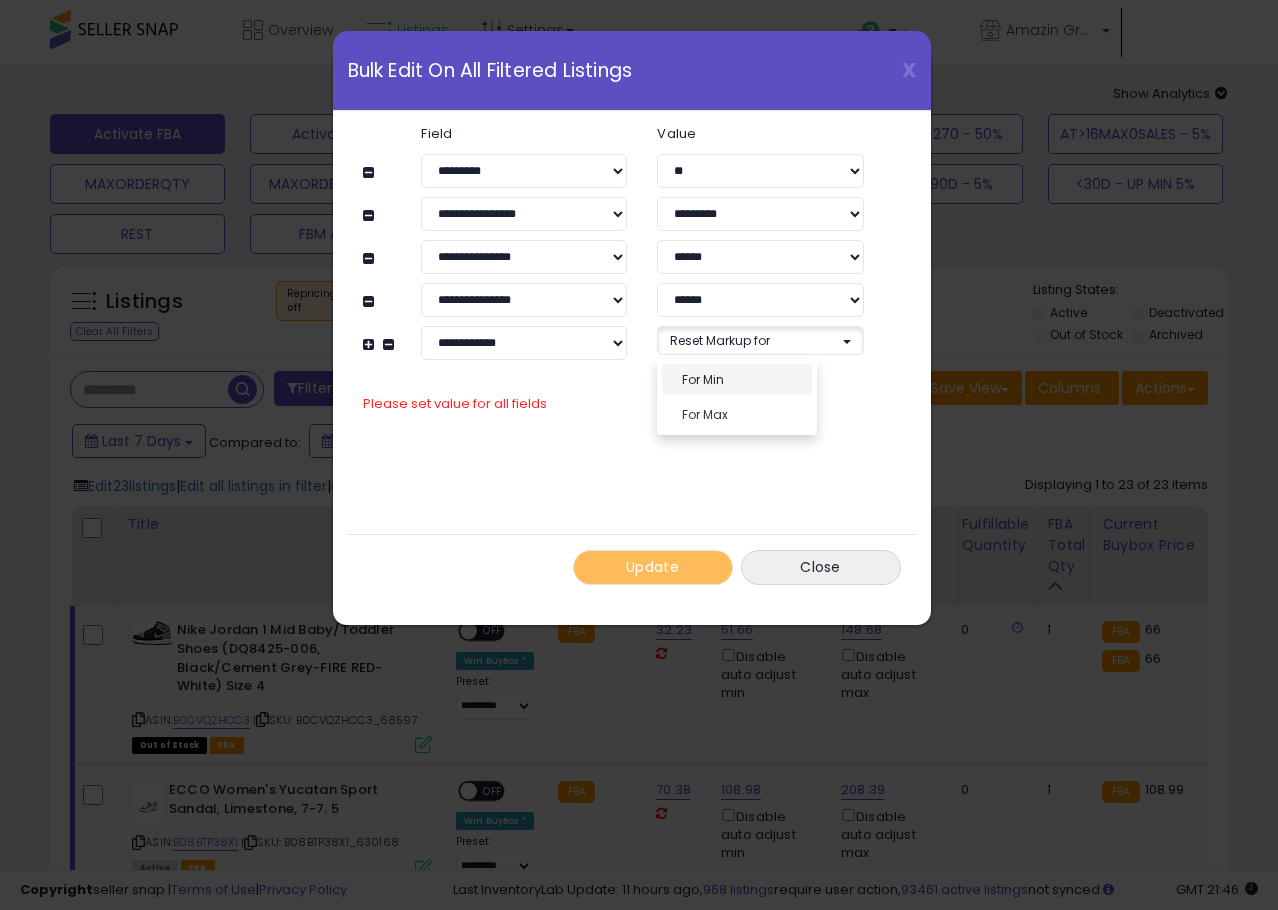 click on "For Min" at bounding box center (737, 379) 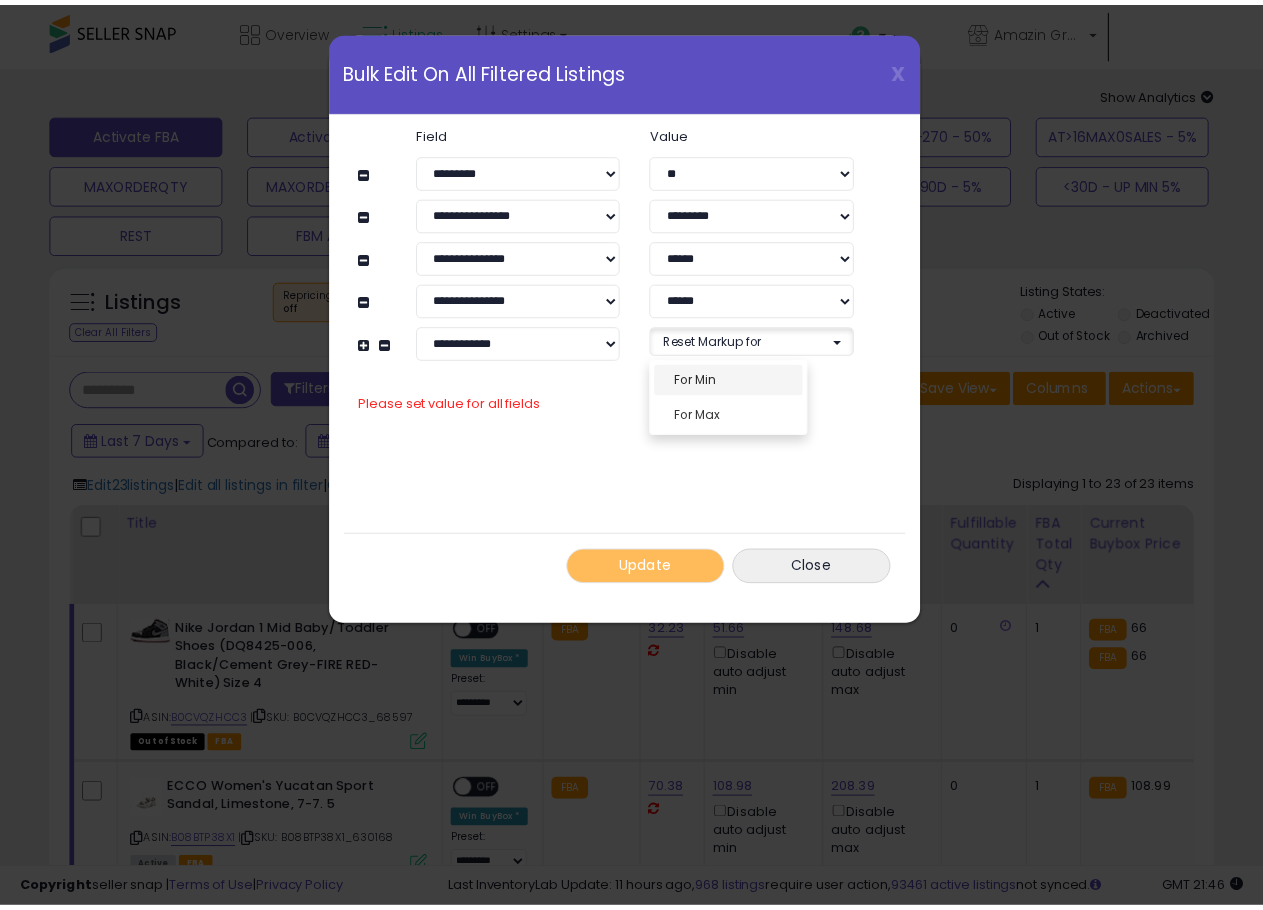 scroll, scrollTop: 16, scrollLeft: 0, axis: vertical 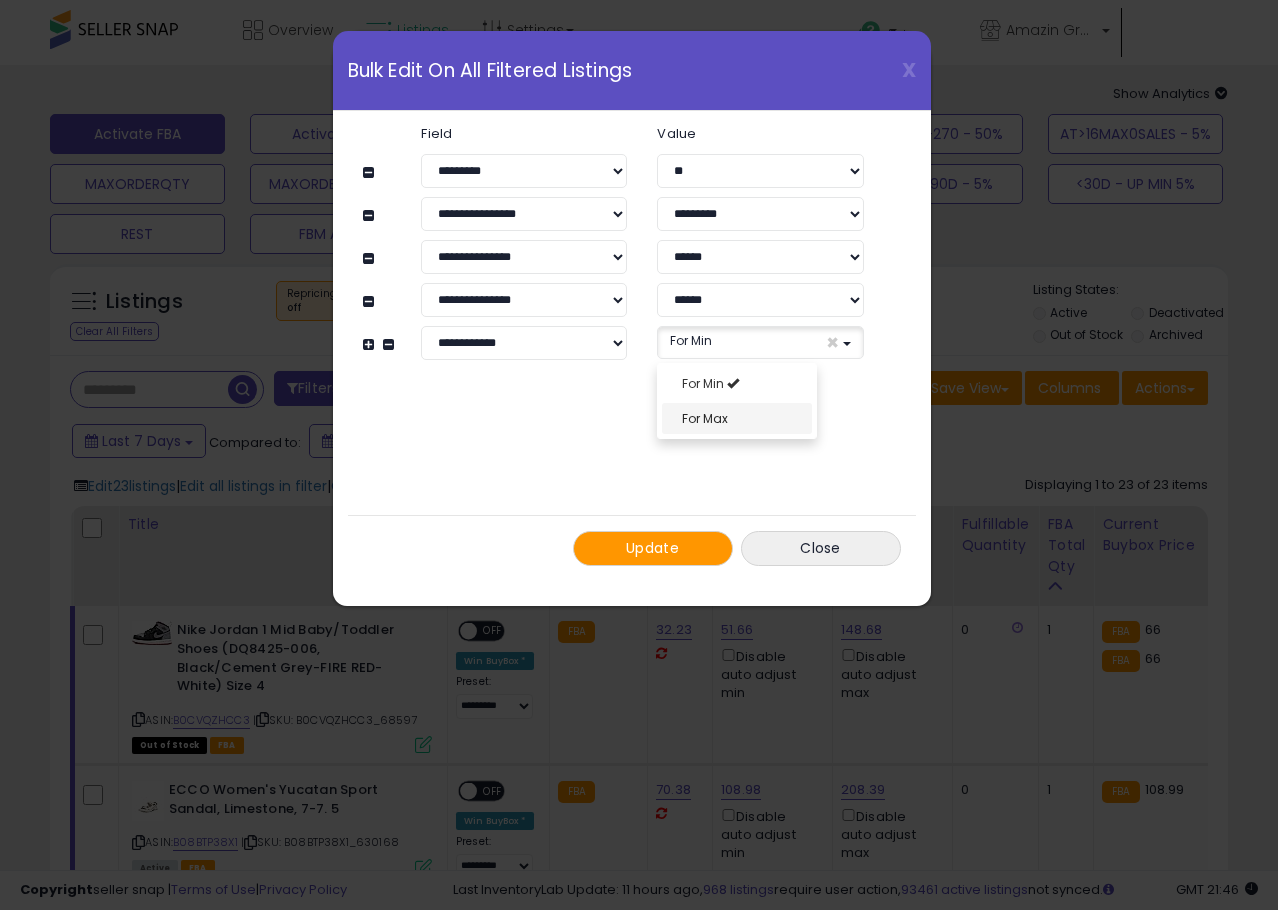 select on "***" 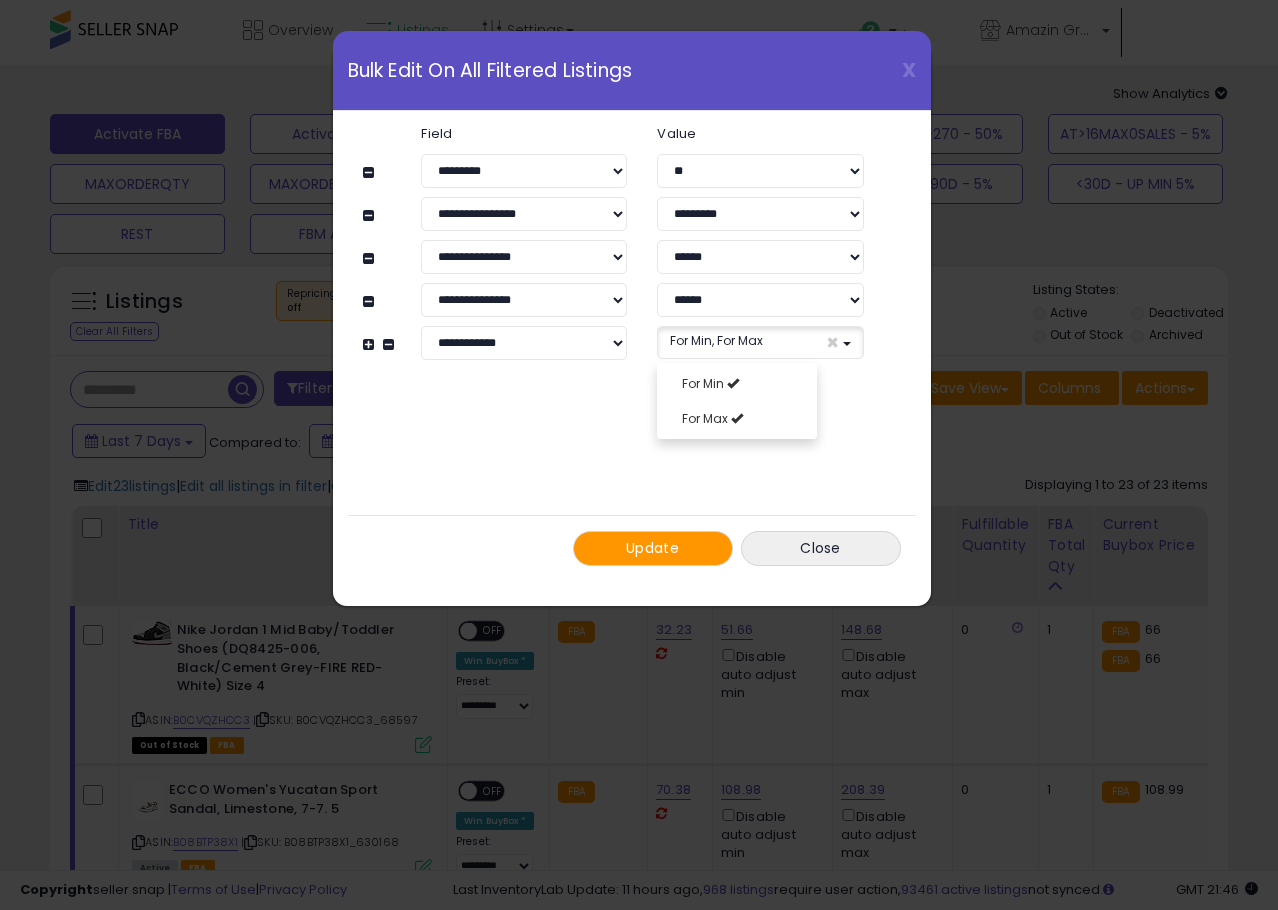 click on "**********" at bounding box center (632, 346) 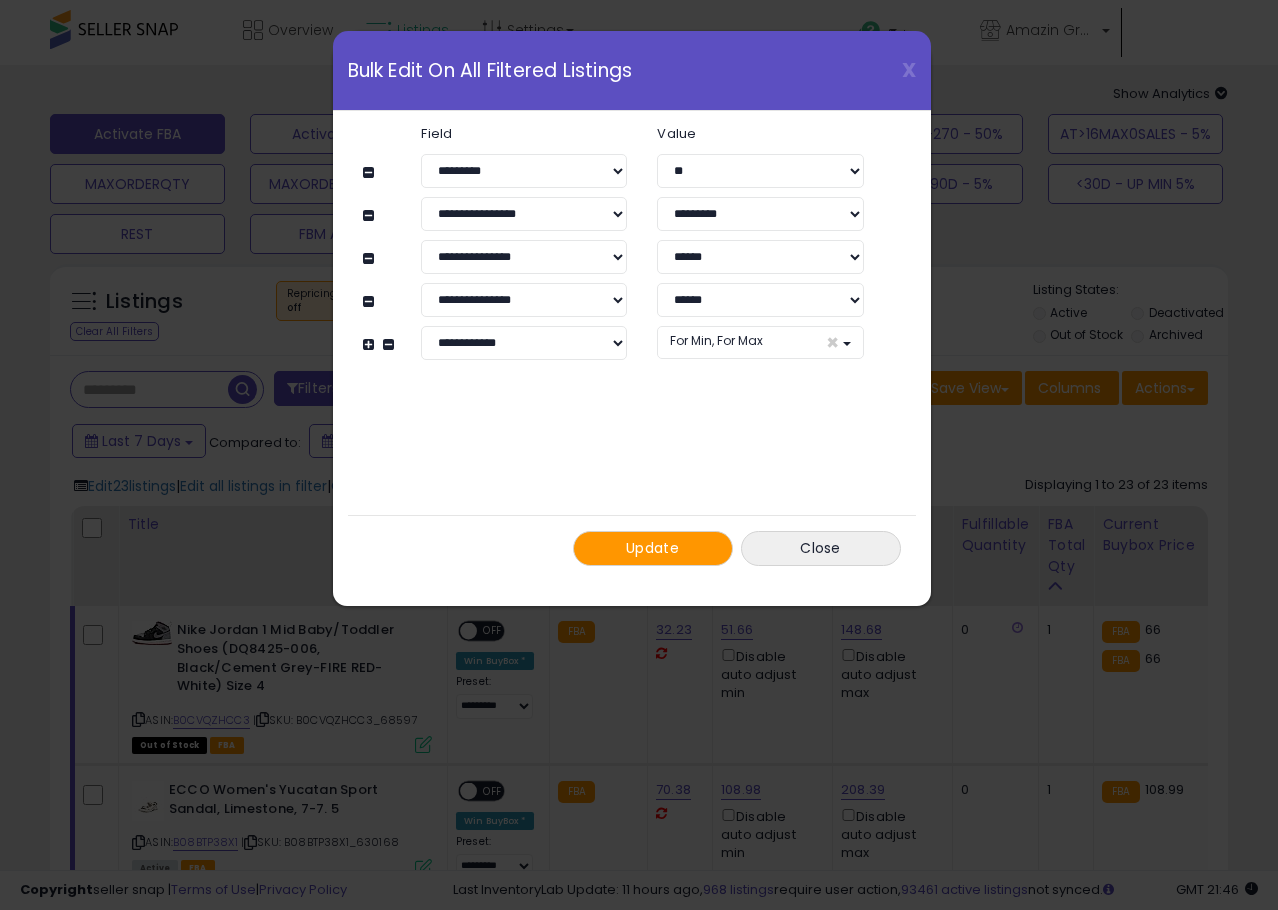 click on "Update" at bounding box center [653, 548] 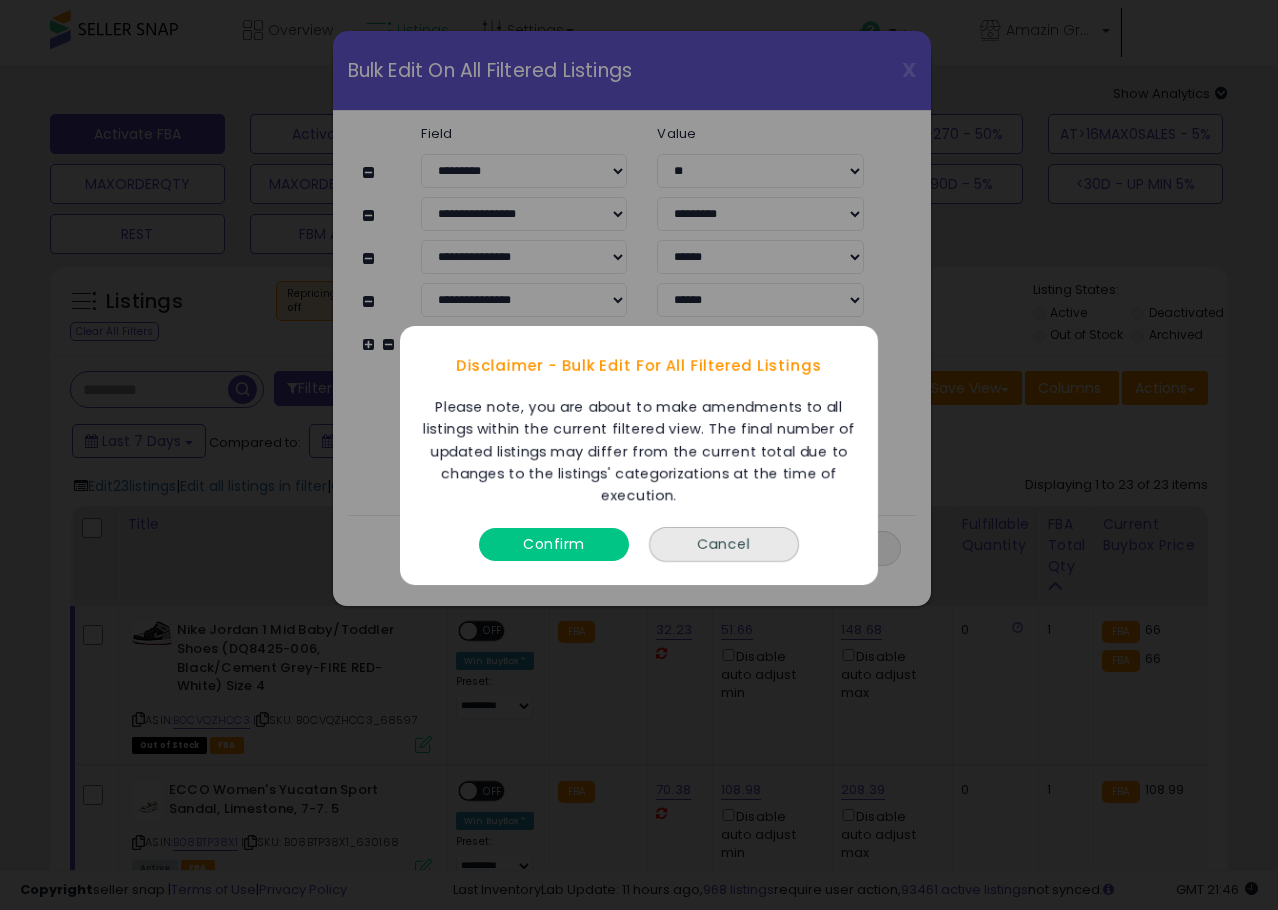 click on "Confirm" at bounding box center [554, 543] 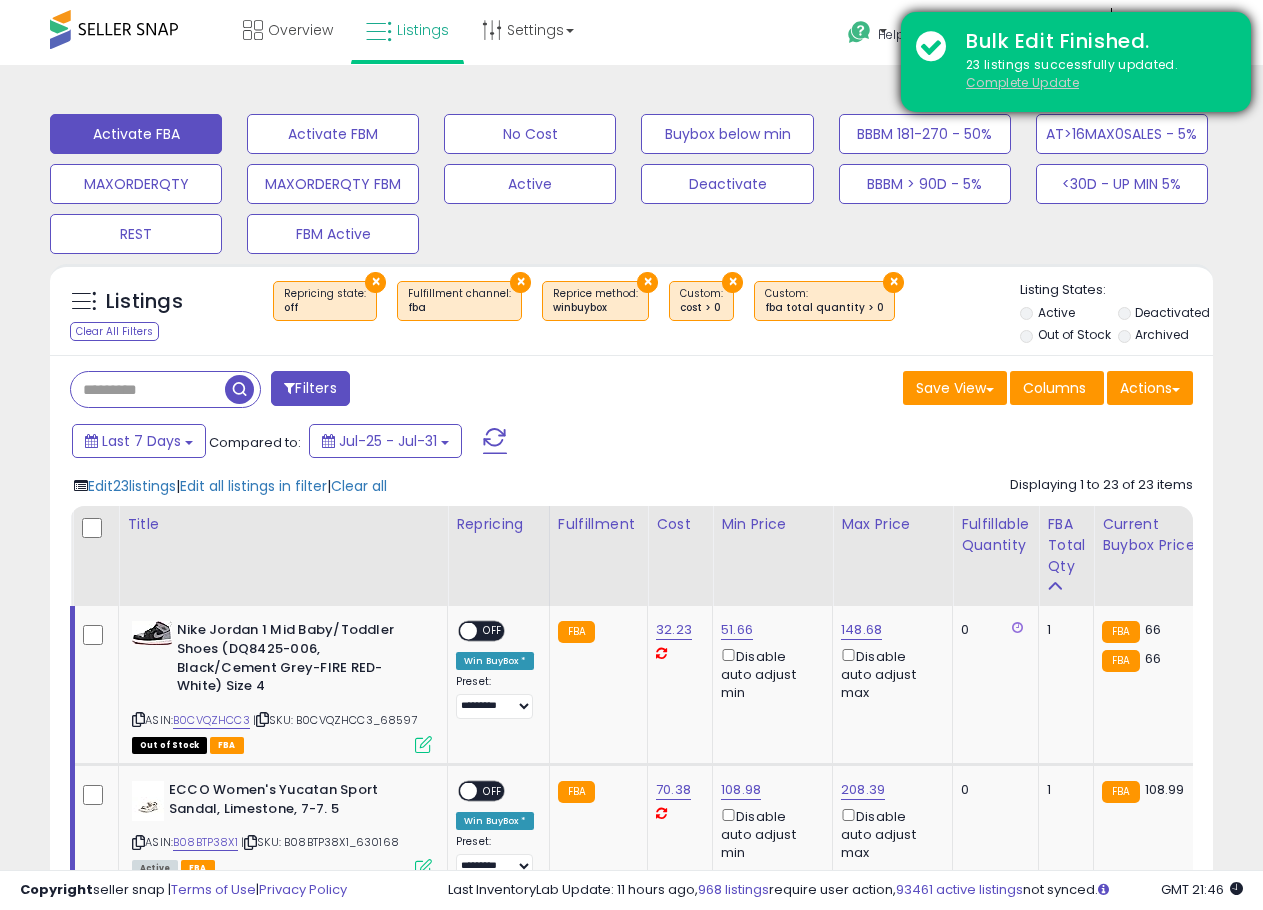 click on "Complete Update" at bounding box center (1022, 82) 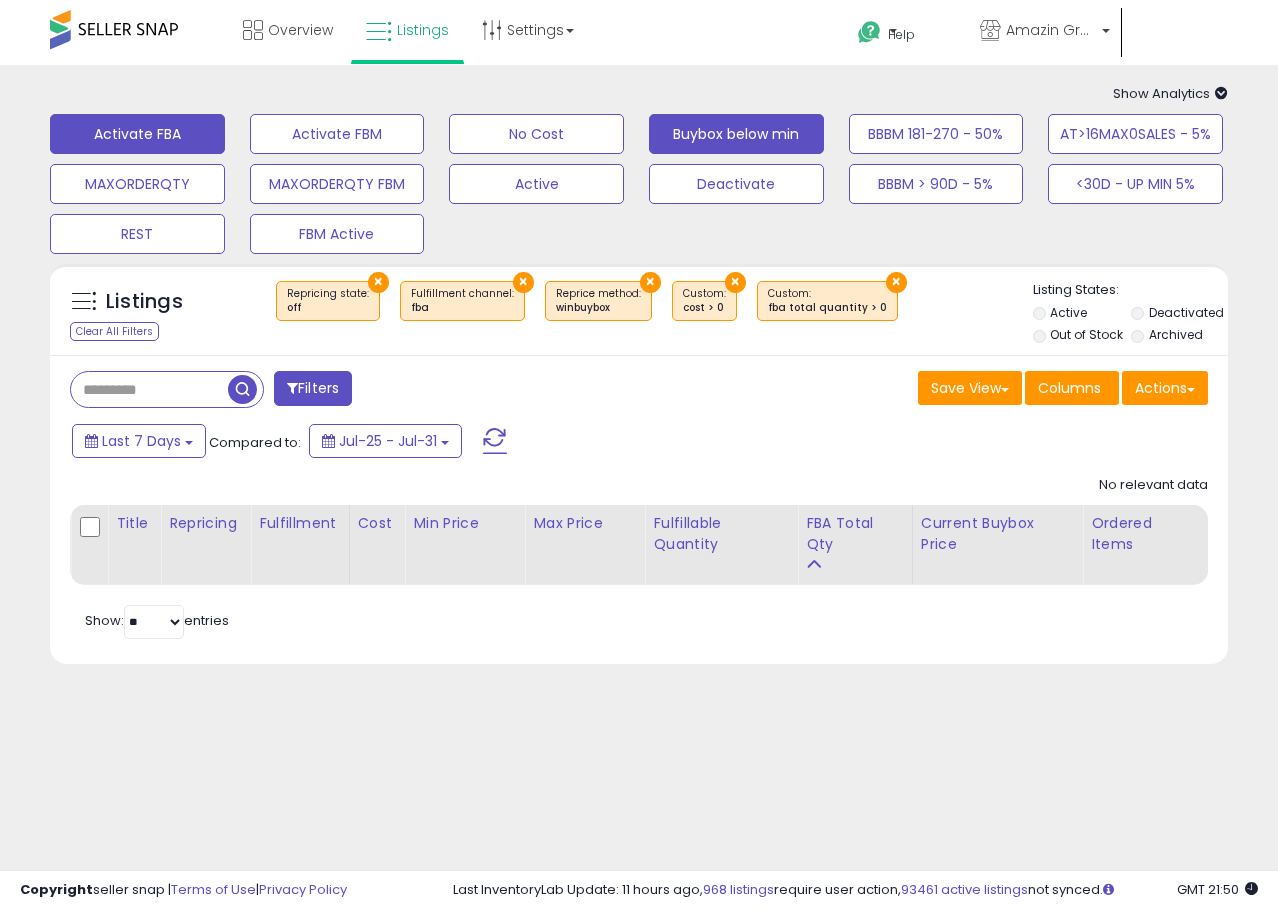 click on "Buybox below min" at bounding box center (337, 134) 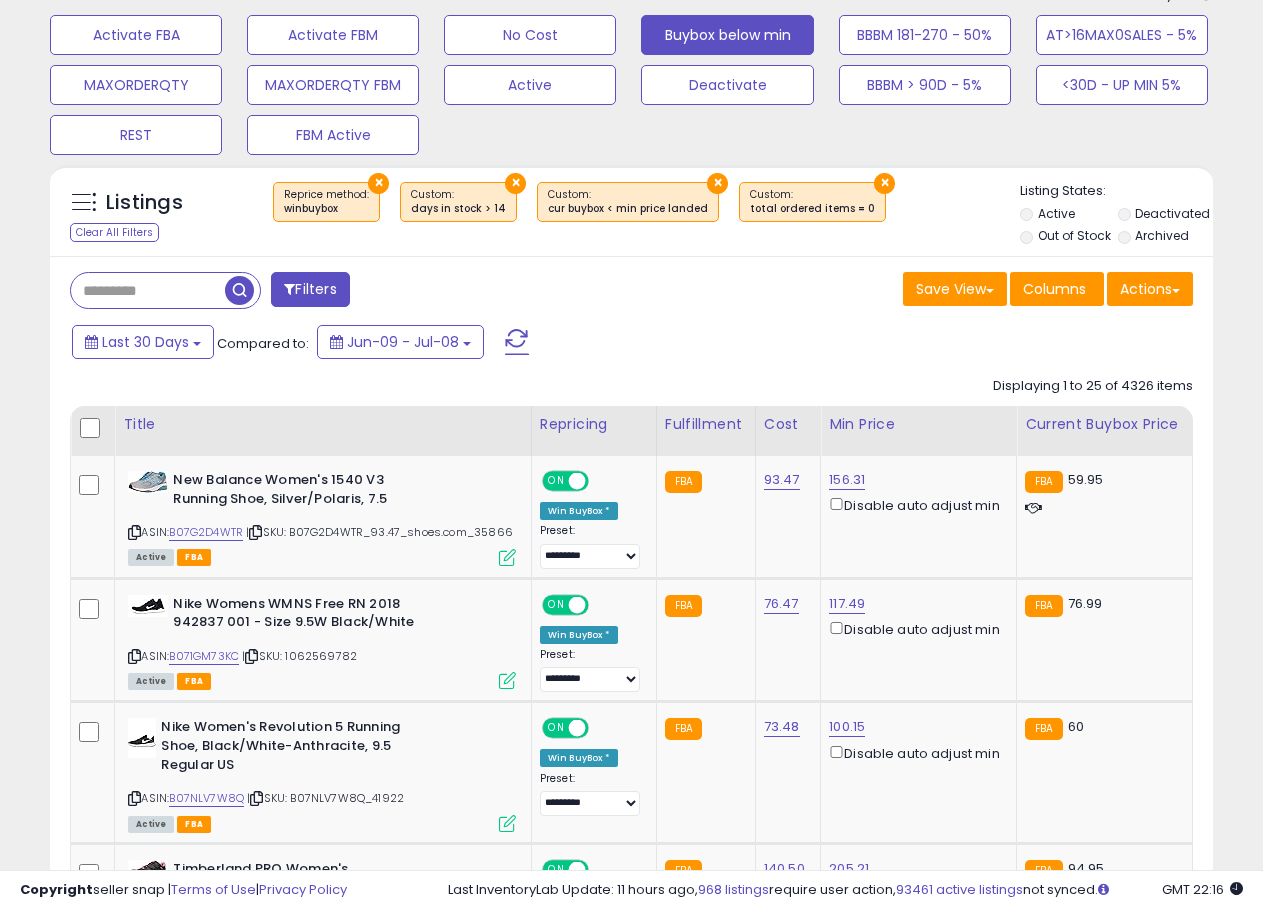 scroll, scrollTop: 100, scrollLeft: 0, axis: vertical 